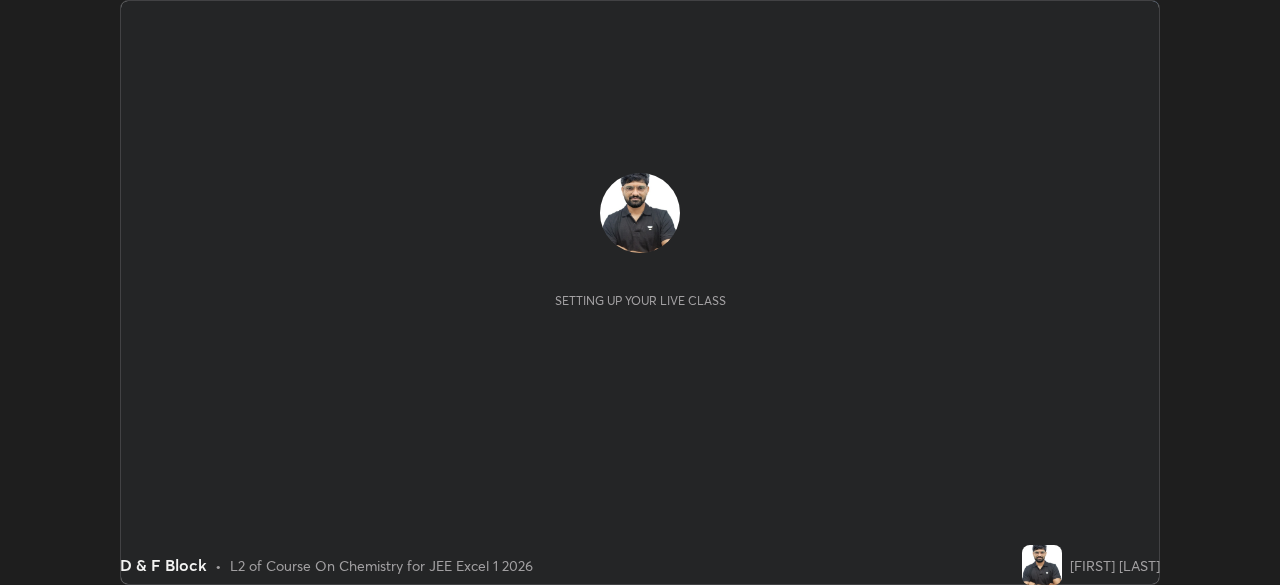 scroll, scrollTop: 0, scrollLeft: 0, axis: both 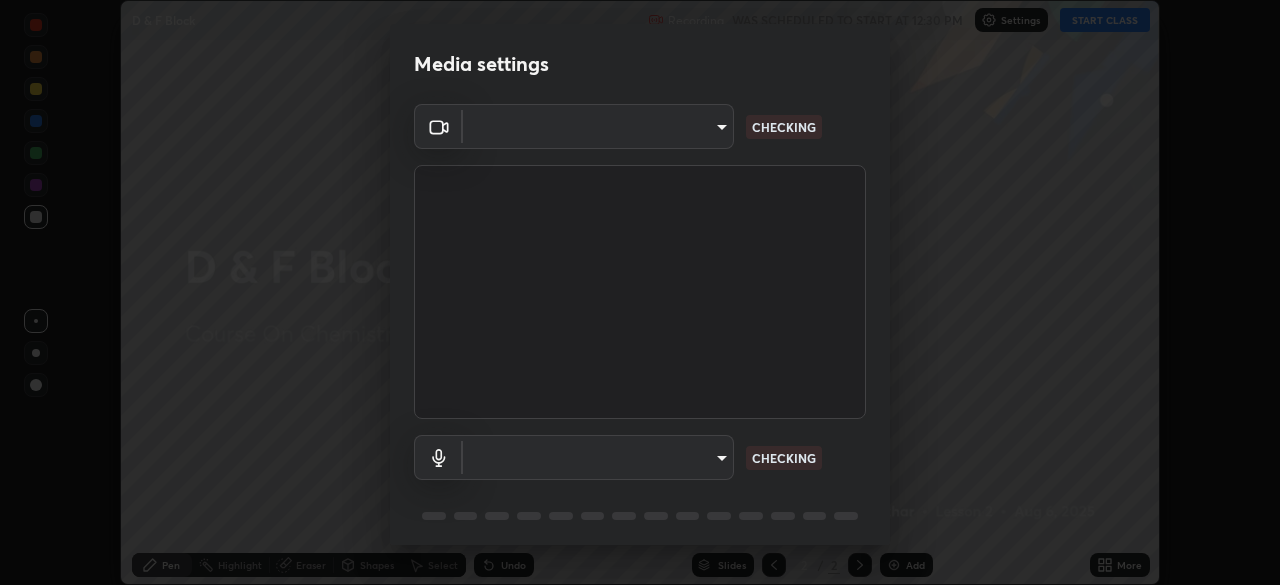 type on "100c0e0e409b1508d569c815e84311e0868d033d0fb9fb46bc53c870fbf18875" 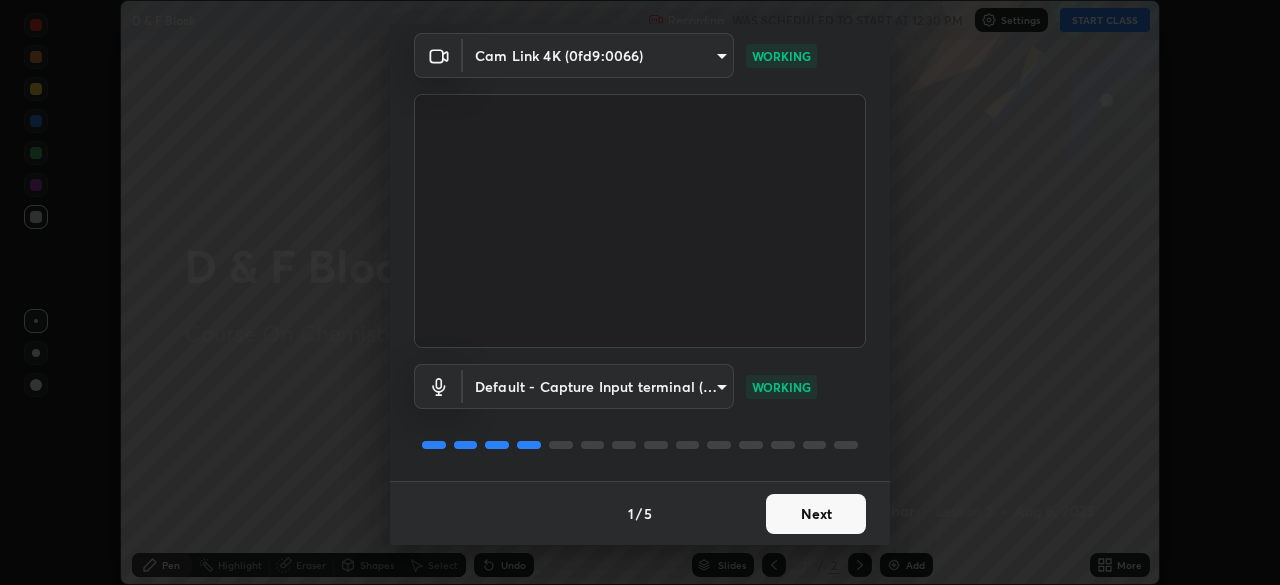click on "Next" at bounding box center (816, 514) 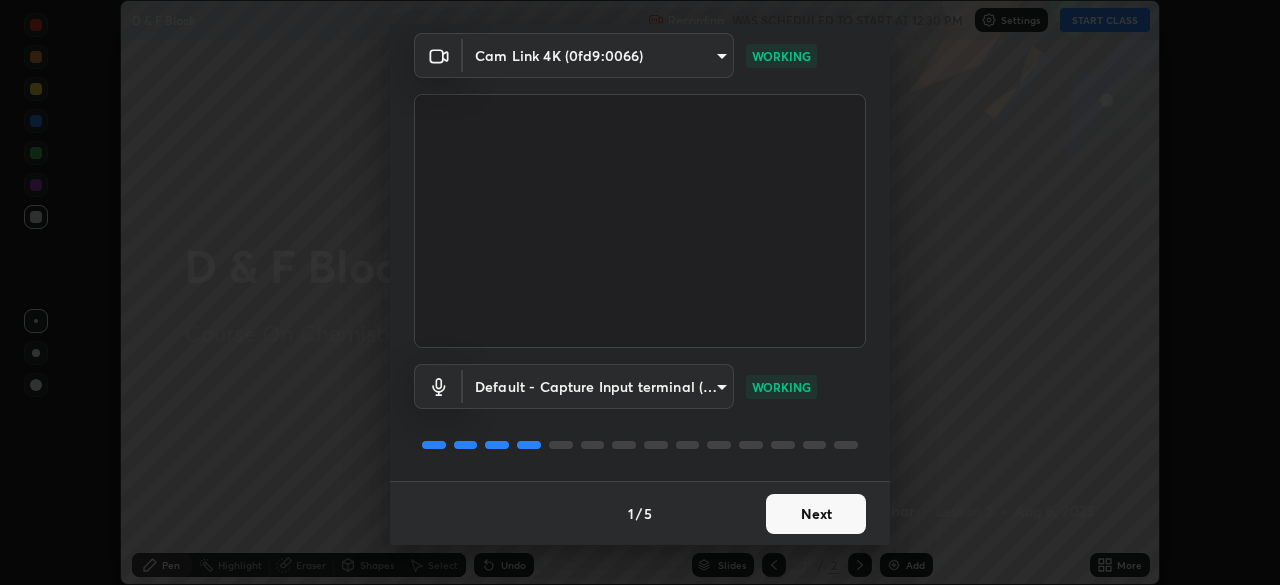 scroll, scrollTop: 0, scrollLeft: 0, axis: both 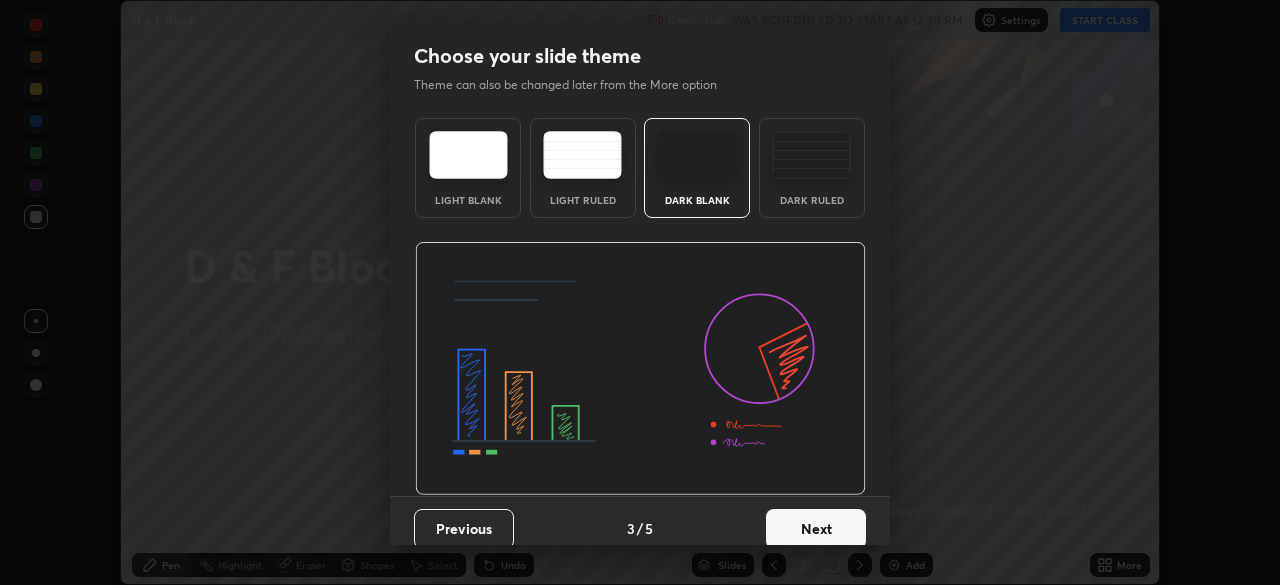 click on "Next" at bounding box center [816, 529] 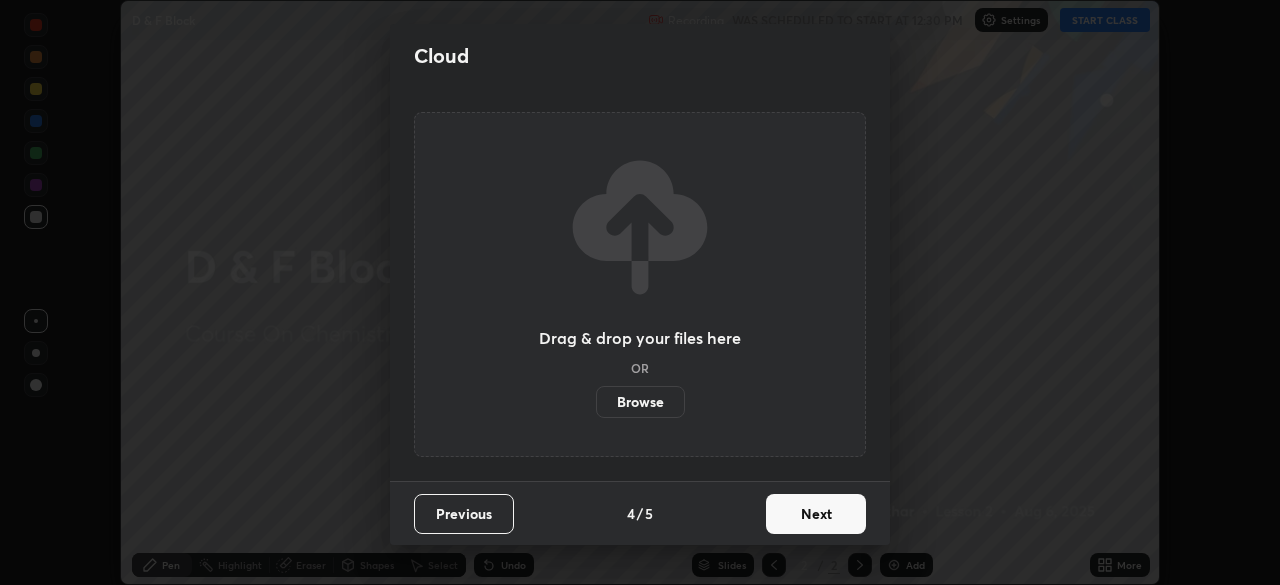 click on "Next" at bounding box center (816, 514) 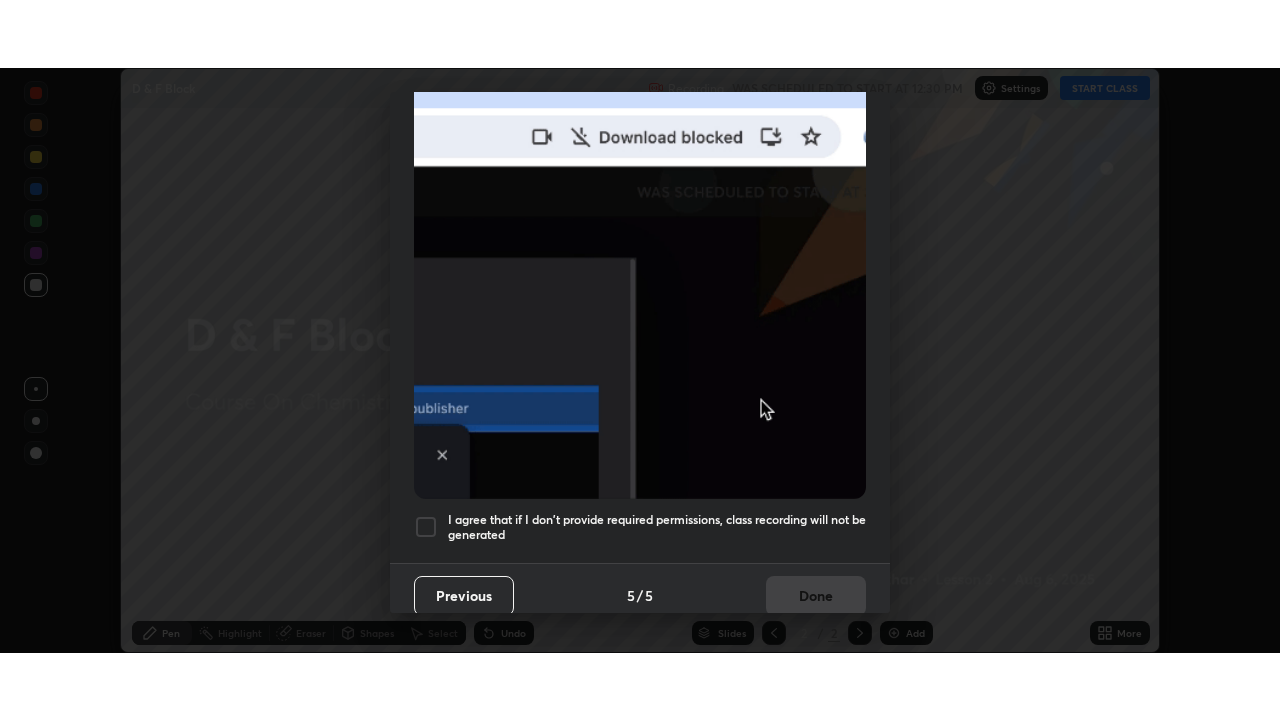 scroll, scrollTop: 479, scrollLeft: 0, axis: vertical 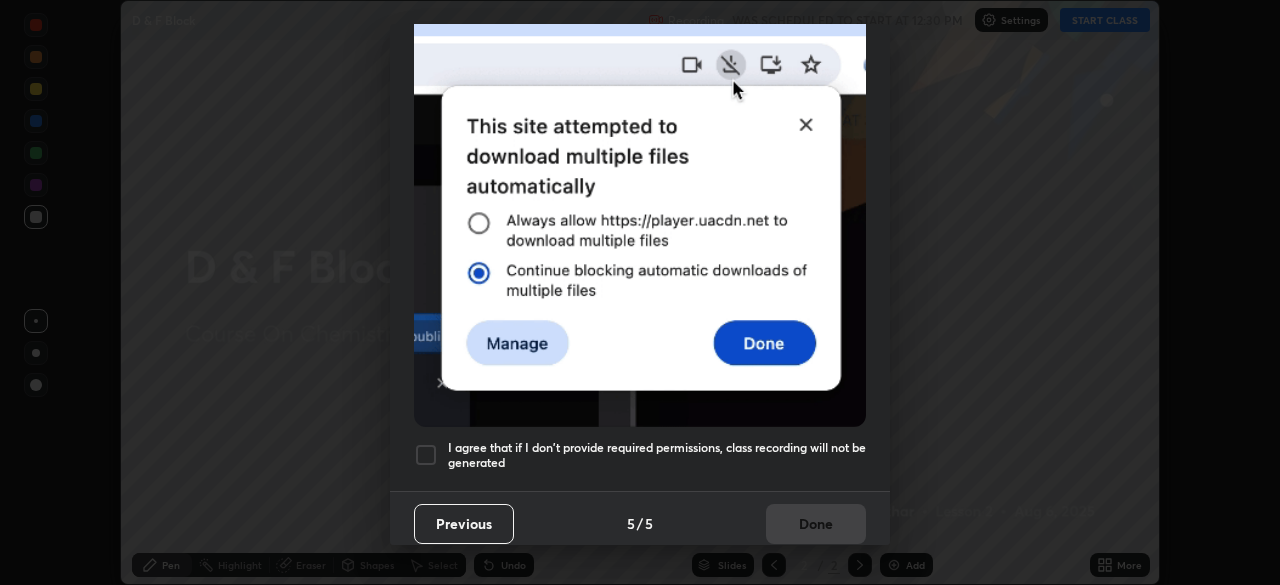 click at bounding box center [426, 455] 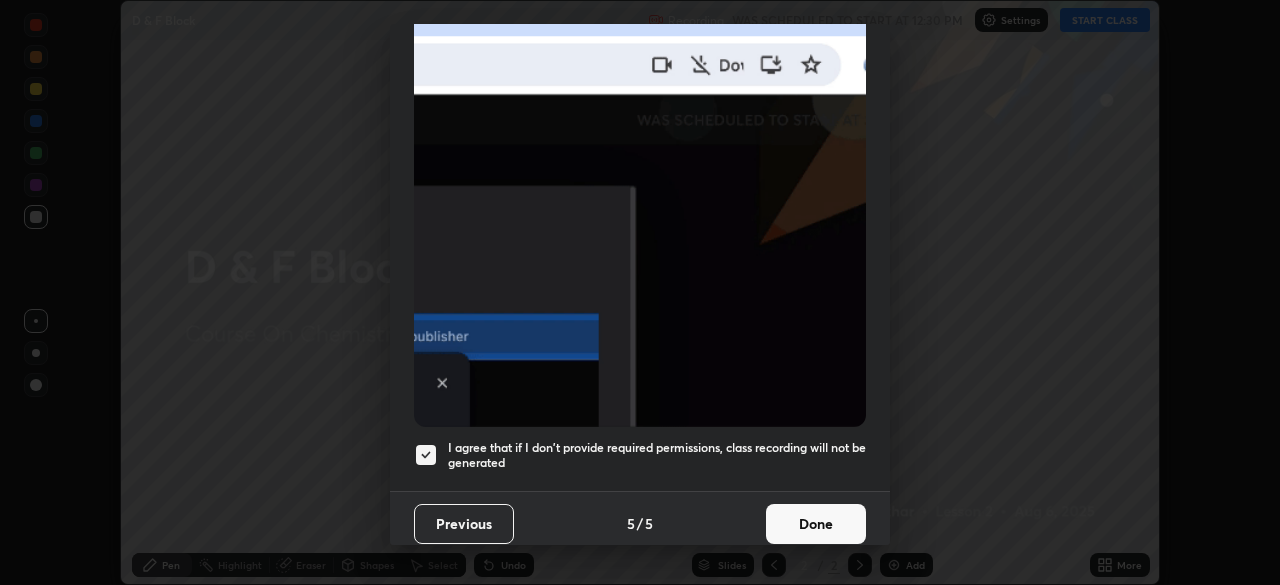click on "Done" at bounding box center [816, 524] 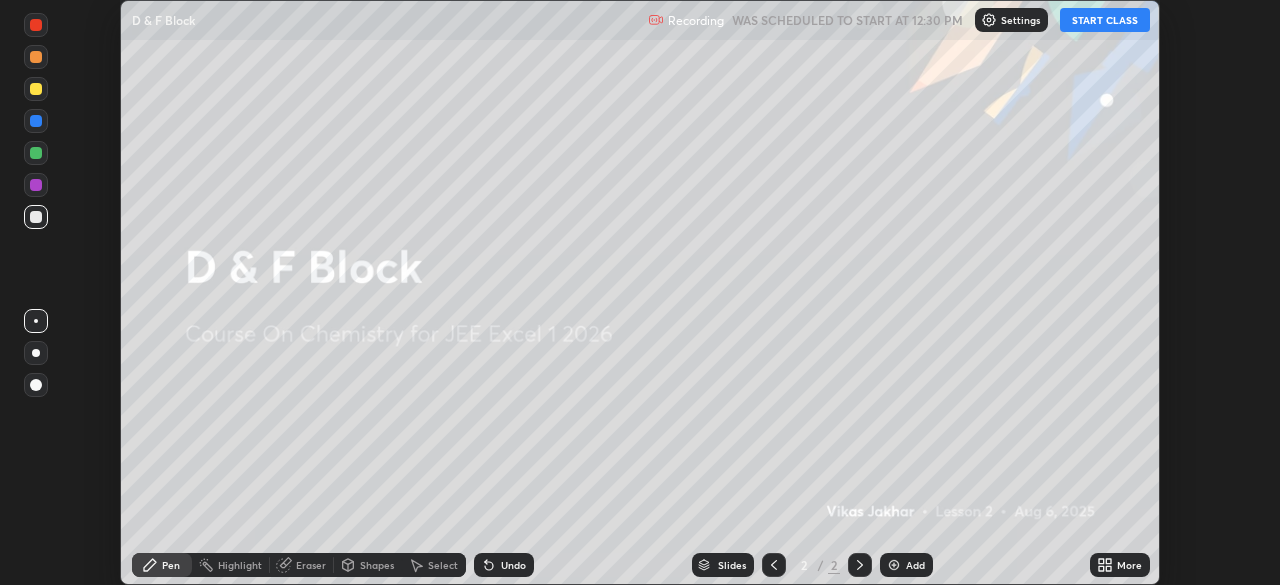 click on "START CLASS" at bounding box center (1105, 20) 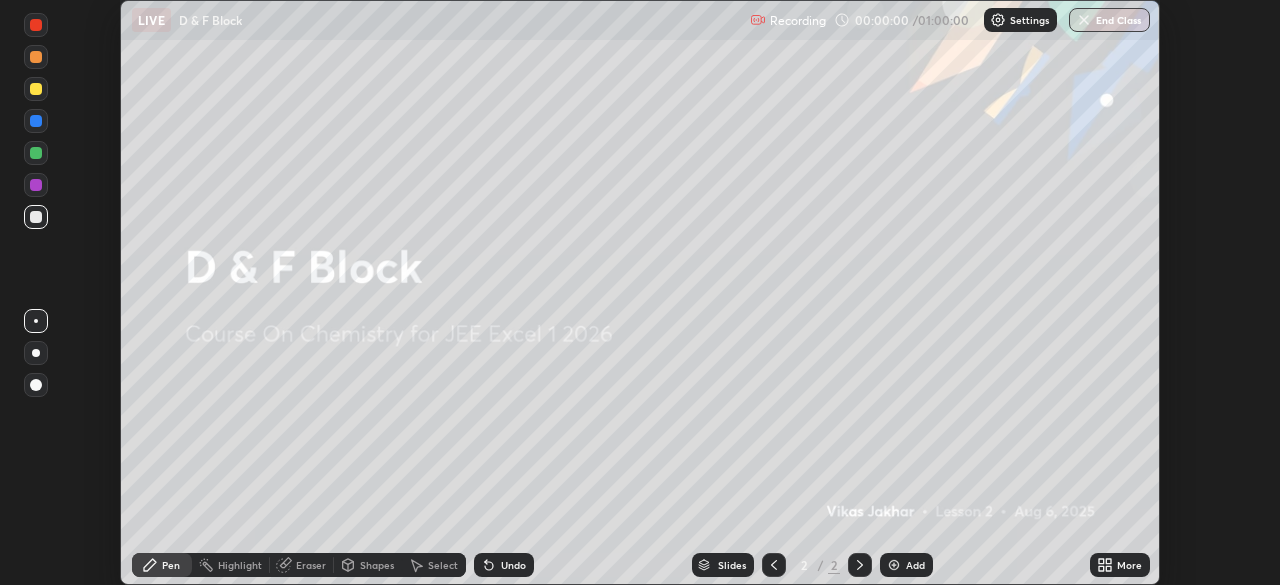 click on "Add" at bounding box center [915, 565] 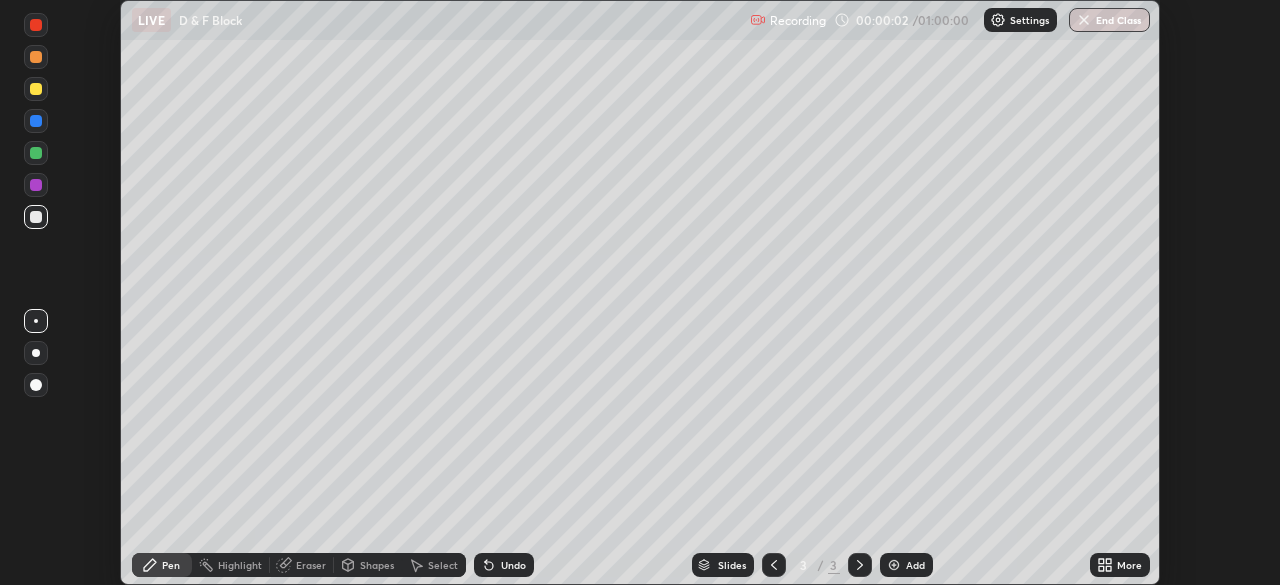 click 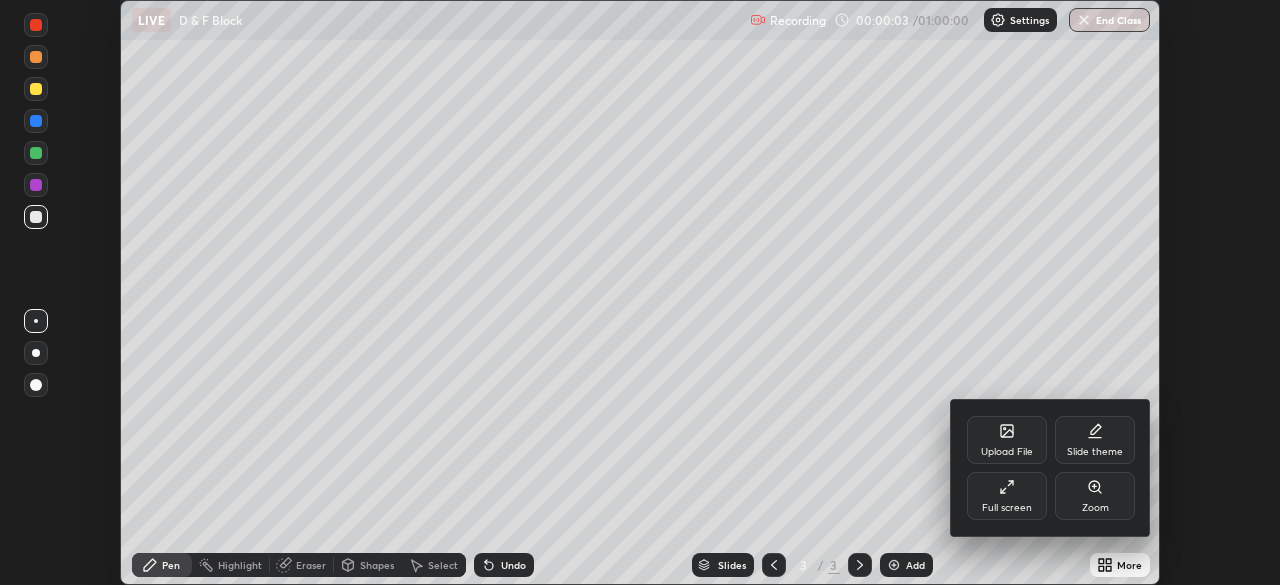 click on "Full screen" at bounding box center [1007, 508] 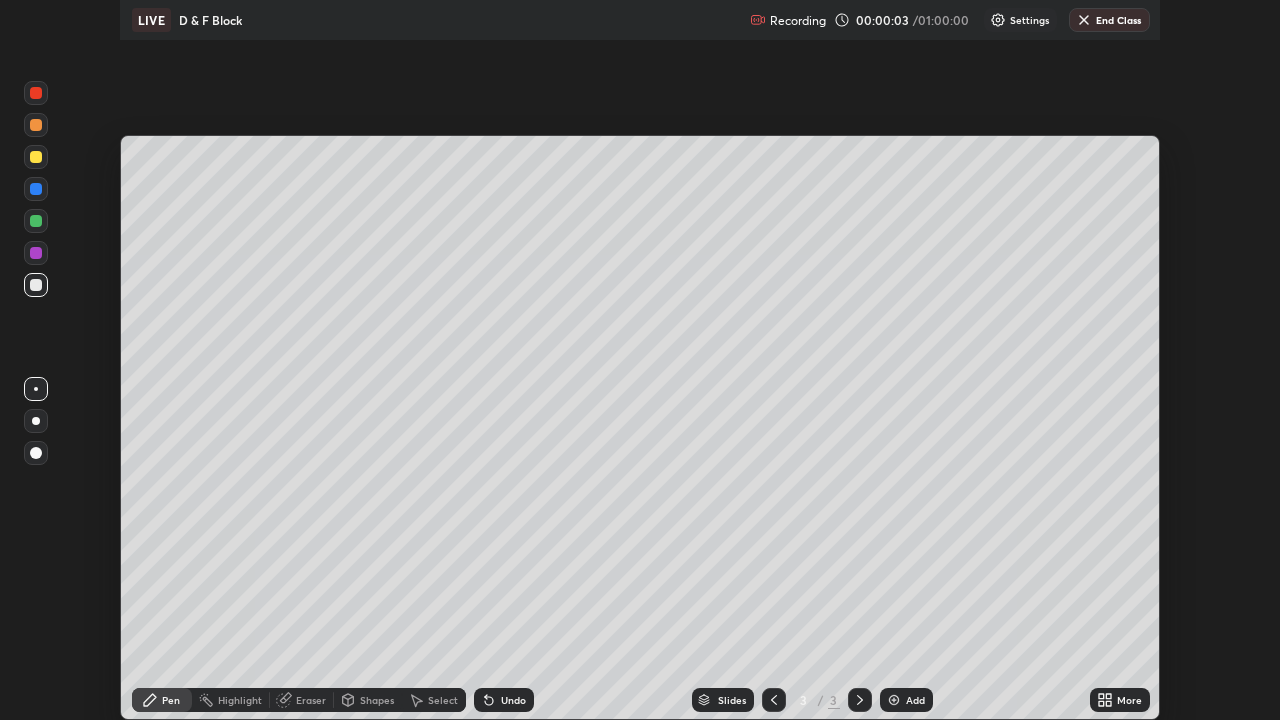scroll, scrollTop: 99280, scrollLeft: 98720, axis: both 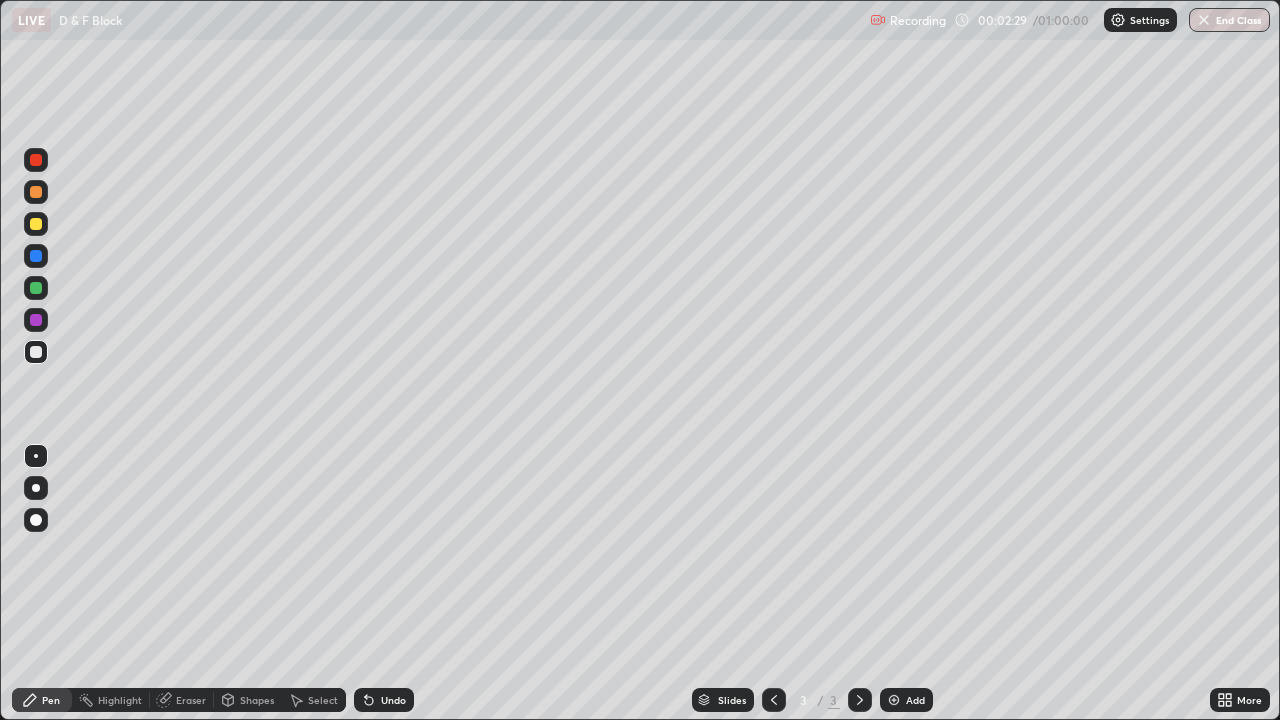 click at bounding box center (36, 488) 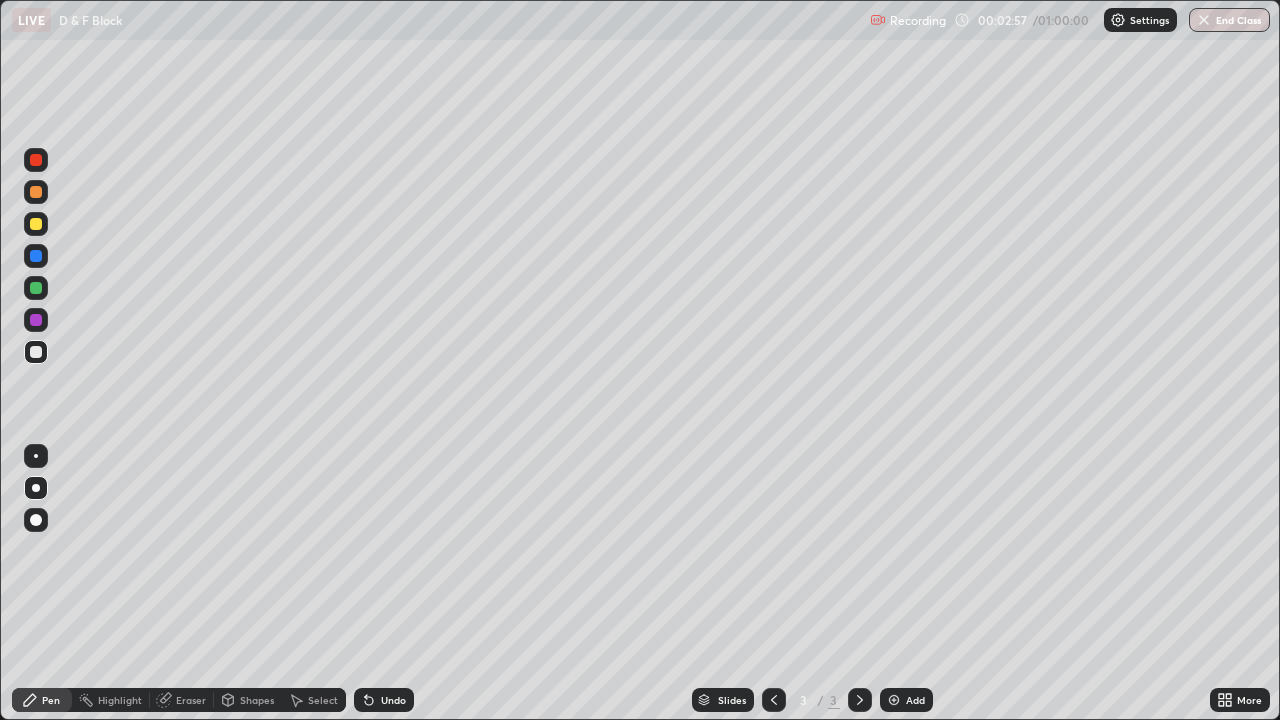 click on "Eraser" at bounding box center (182, 700) 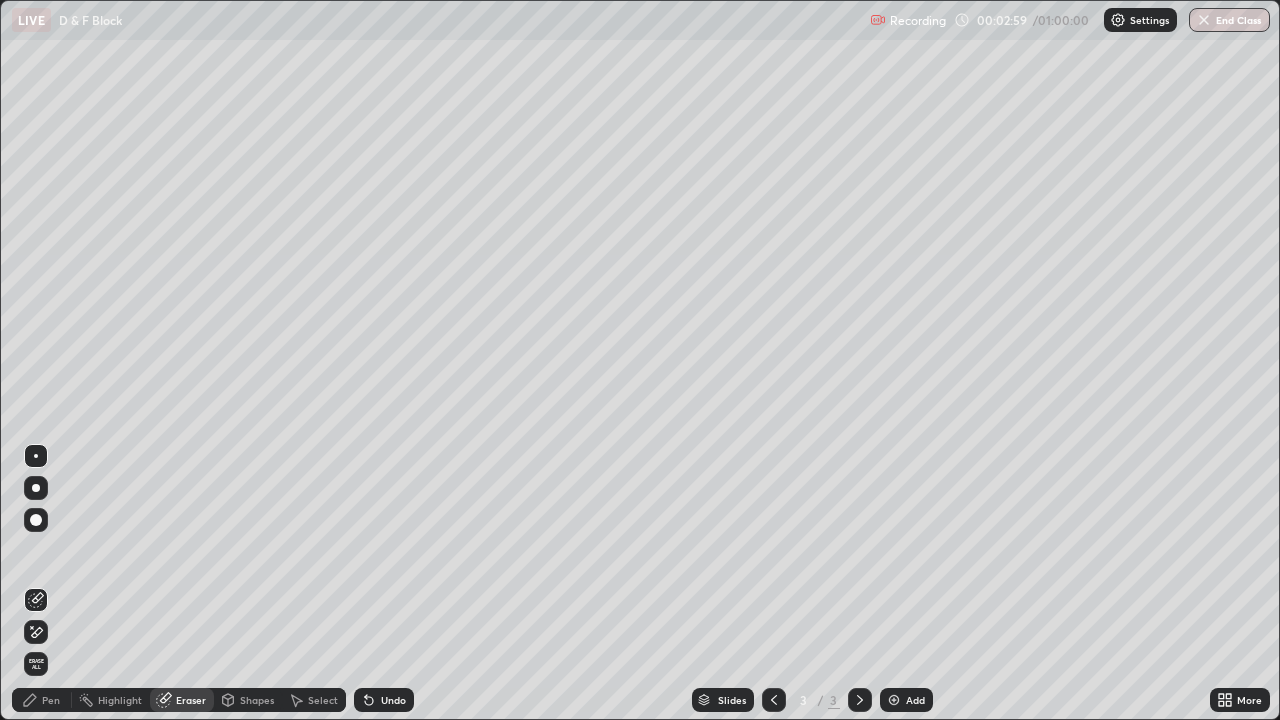 click on "Pen" at bounding box center (51, 700) 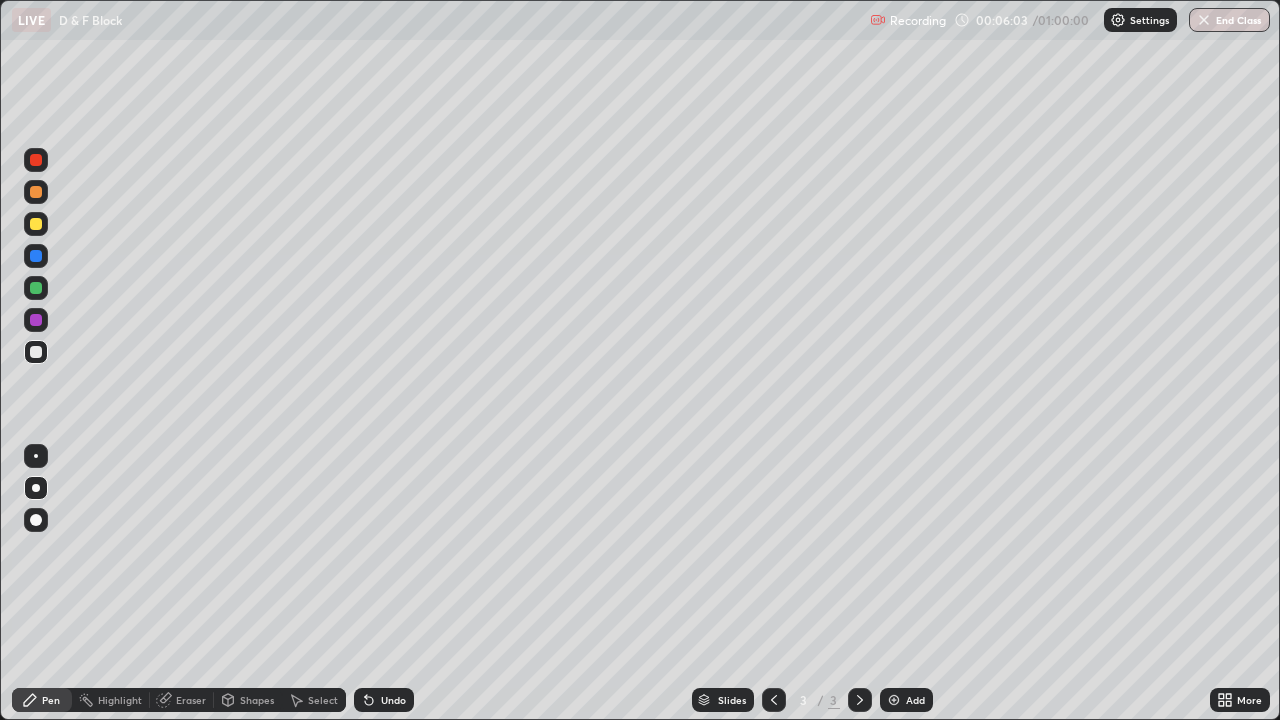 click at bounding box center [894, 700] 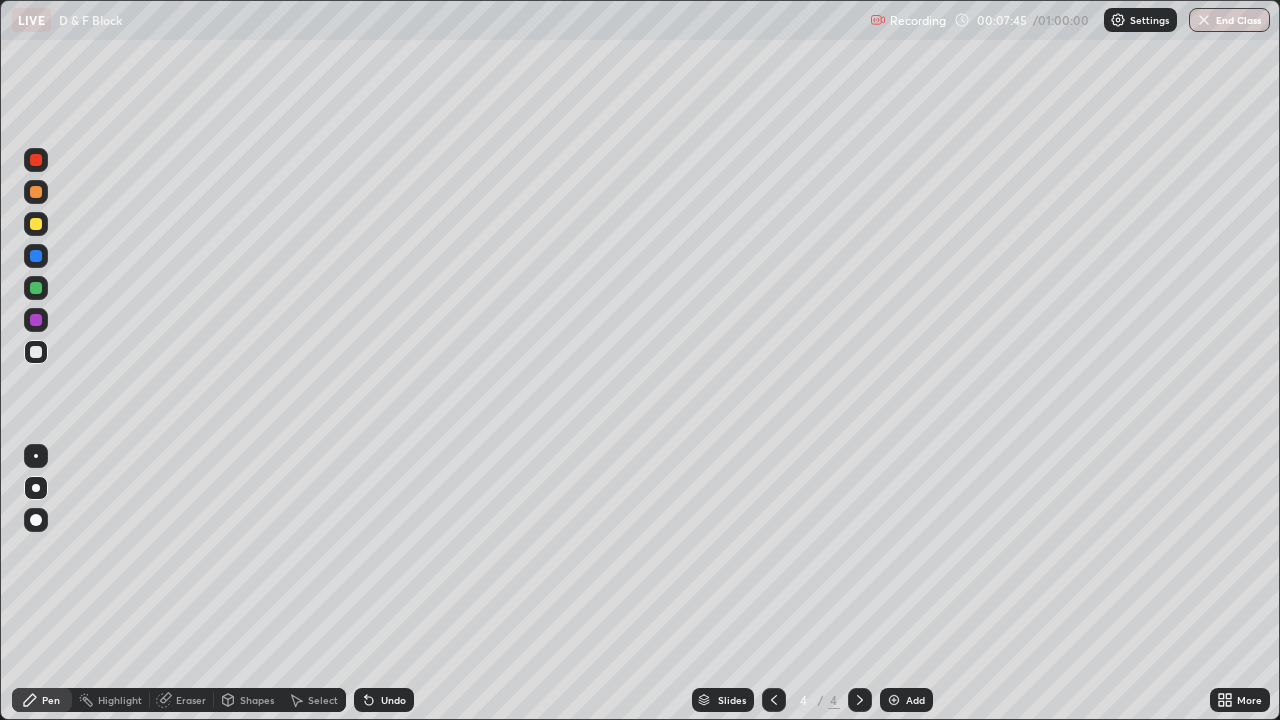 click at bounding box center (36, 224) 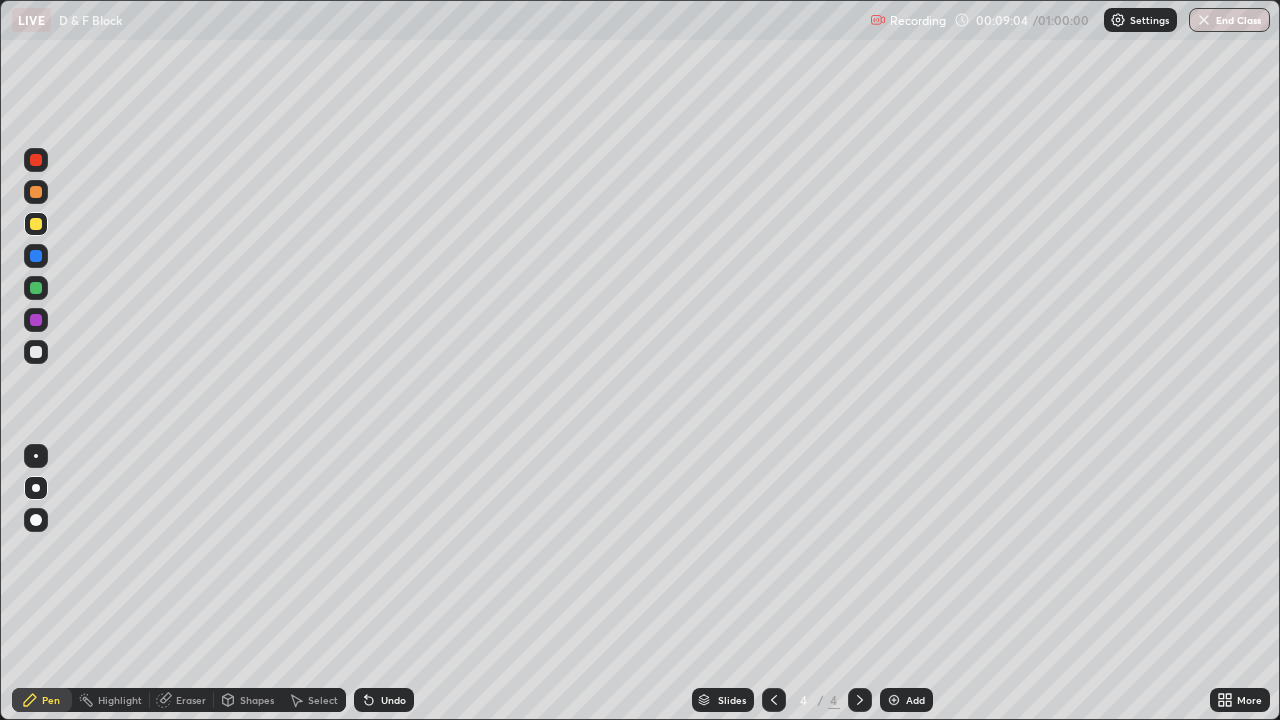 click on "Eraser" at bounding box center (182, 700) 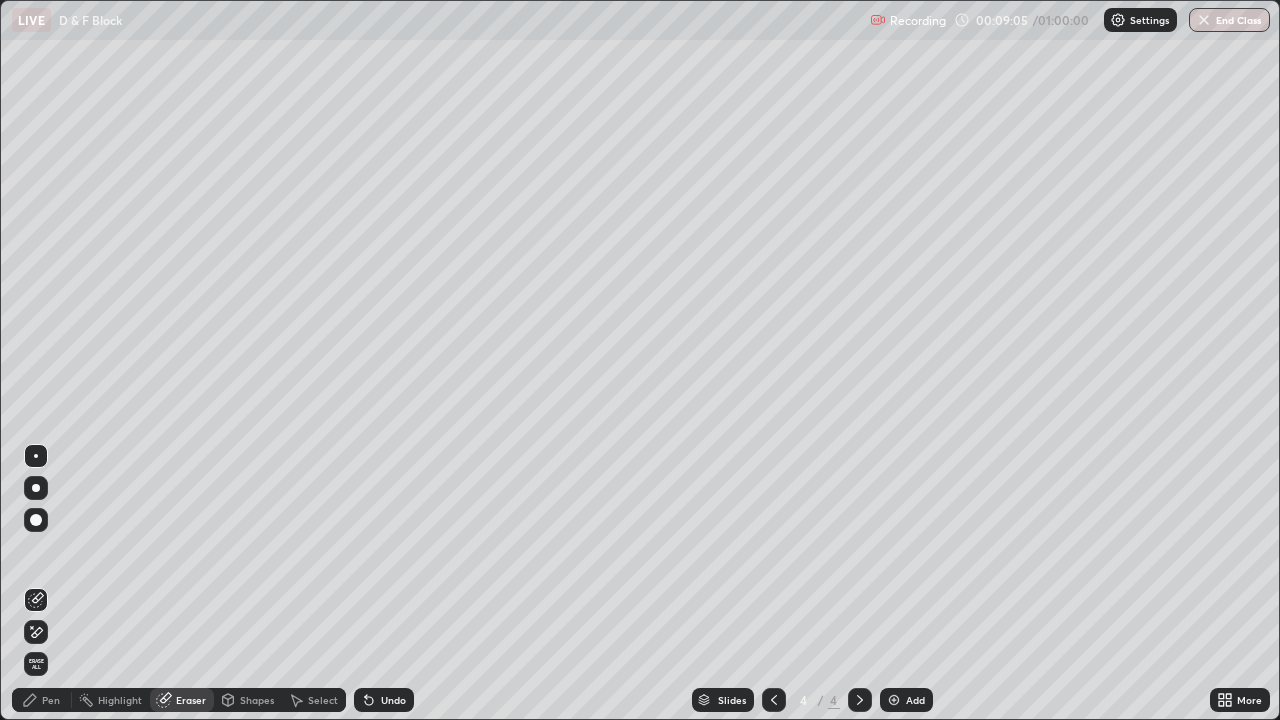 click on "Pen" at bounding box center (51, 700) 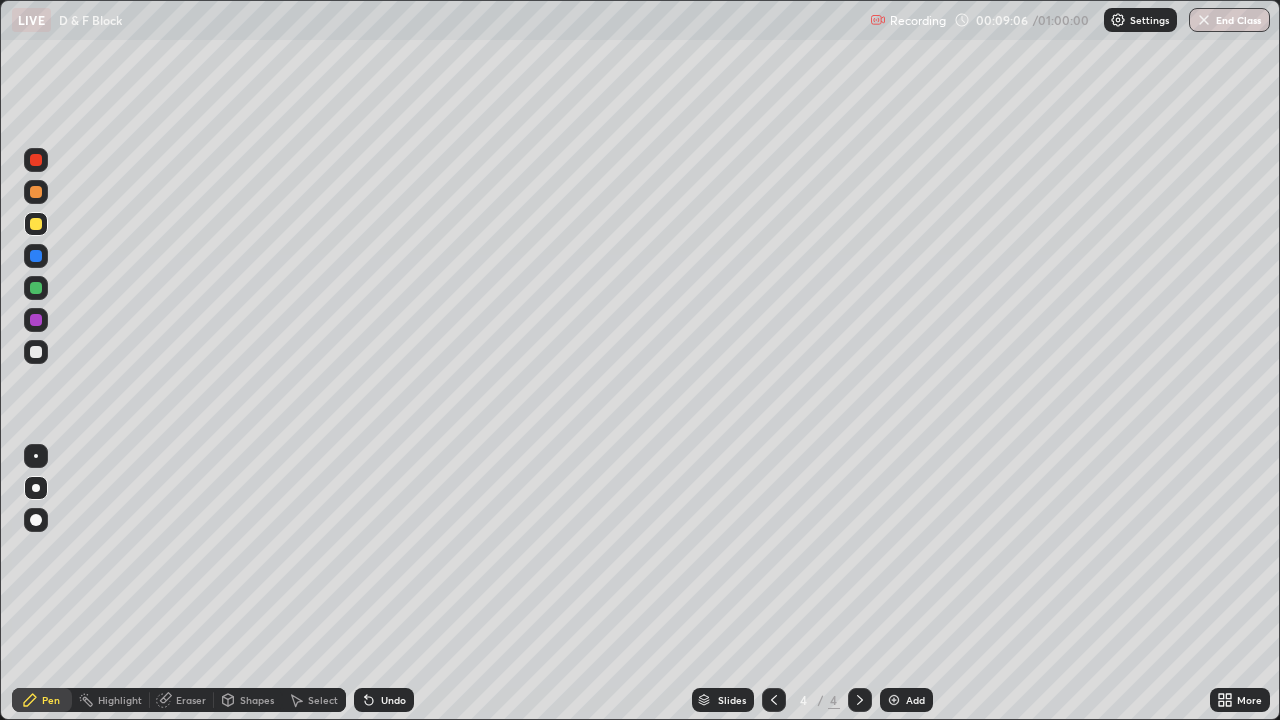 click at bounding box center (36, 352) 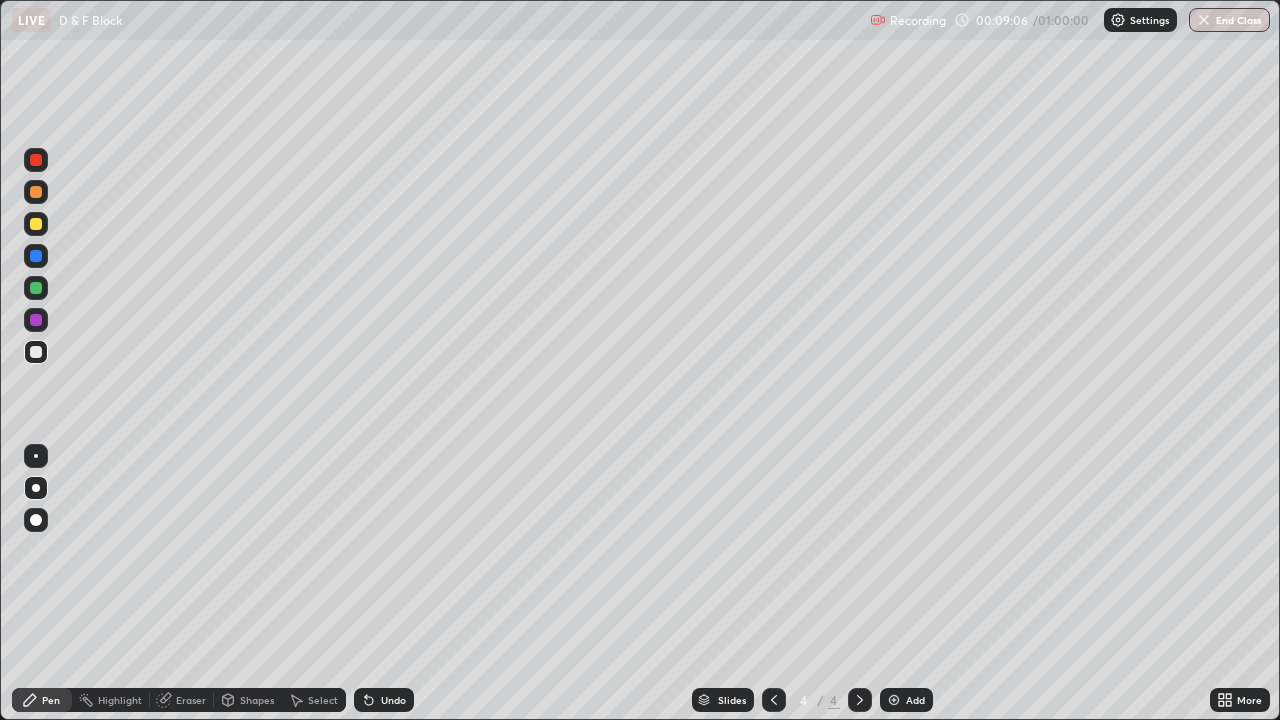 click on "Erase all" at bounding box center (36, 360) 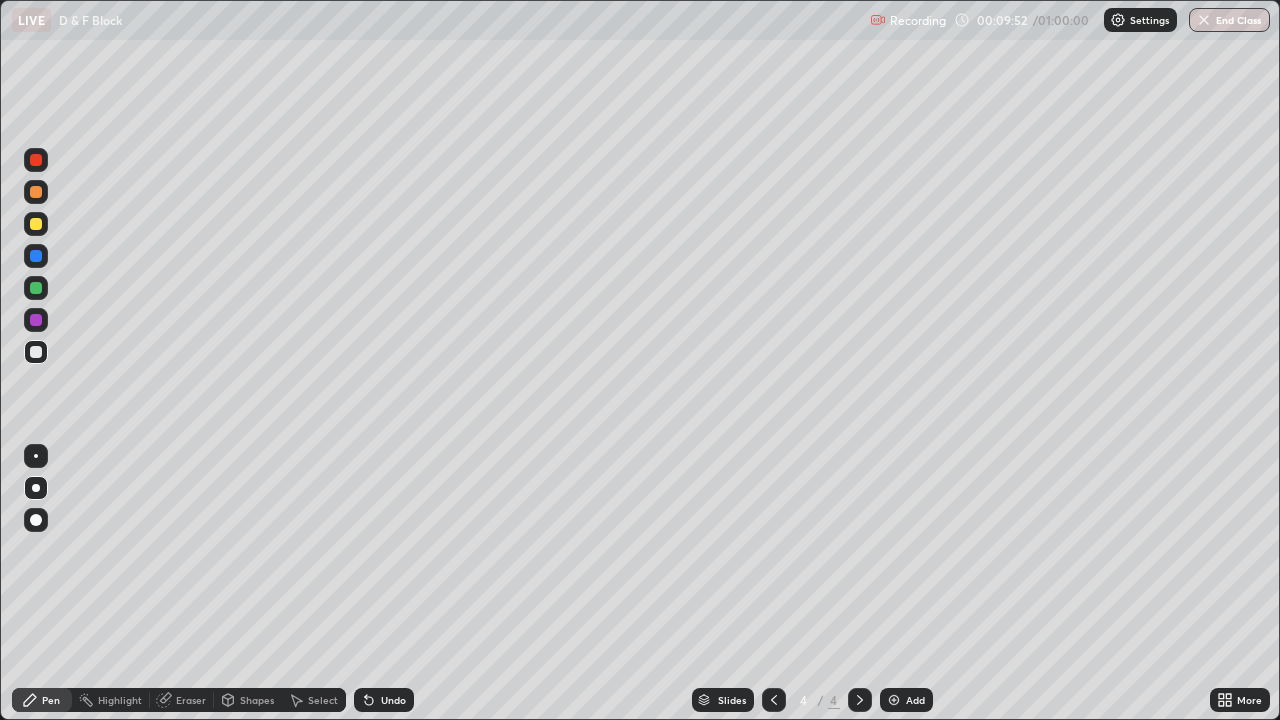 click at bounding box center (36, 288) 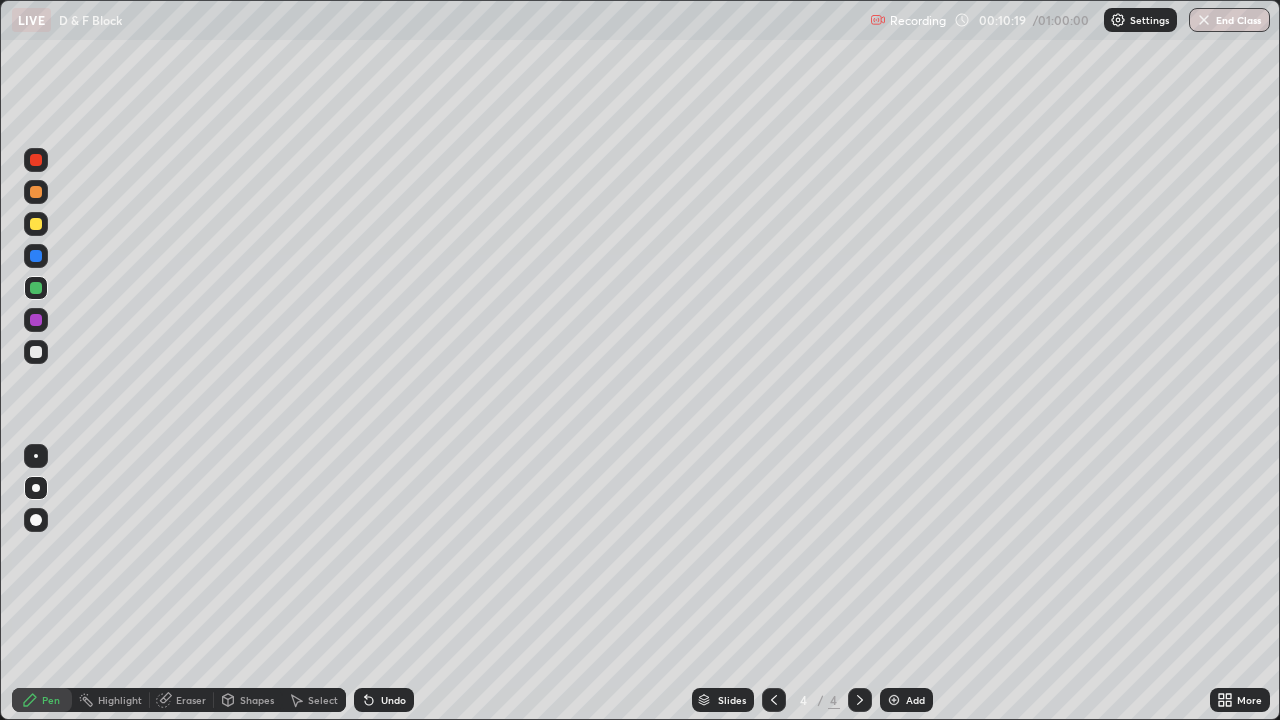click at bounding box center (894, 700) 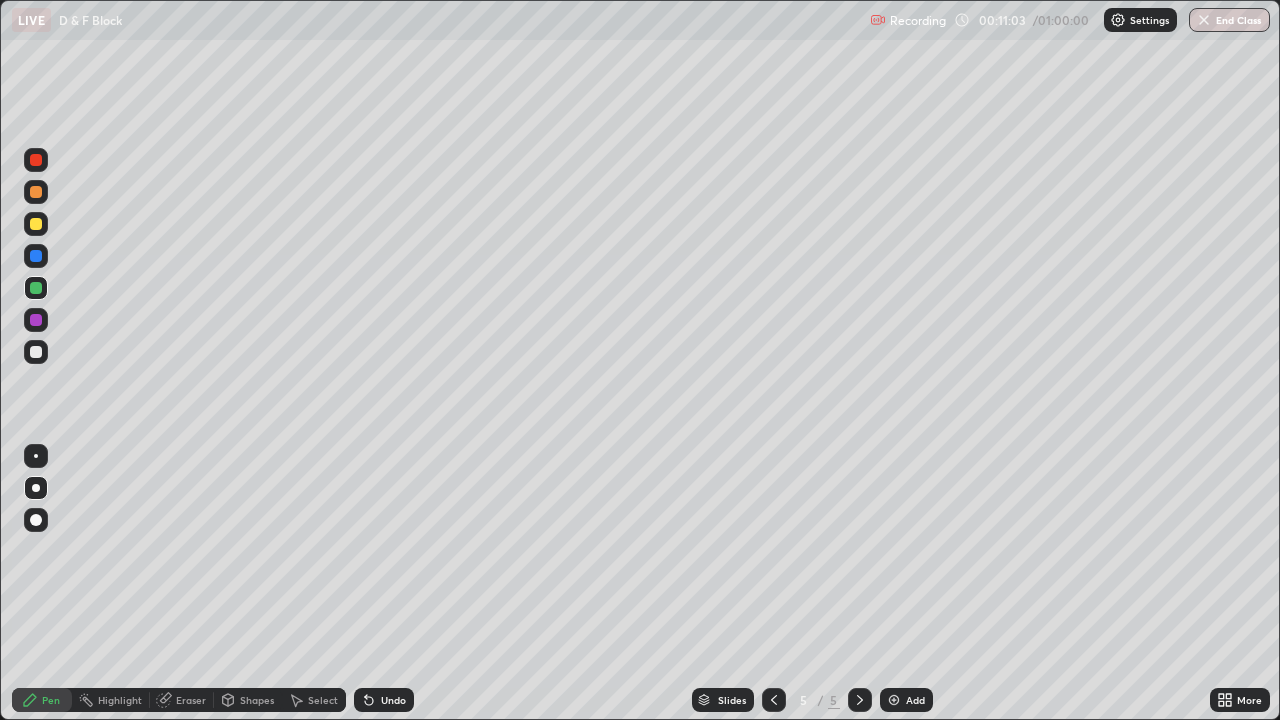 click at bounding box center [36, 224] 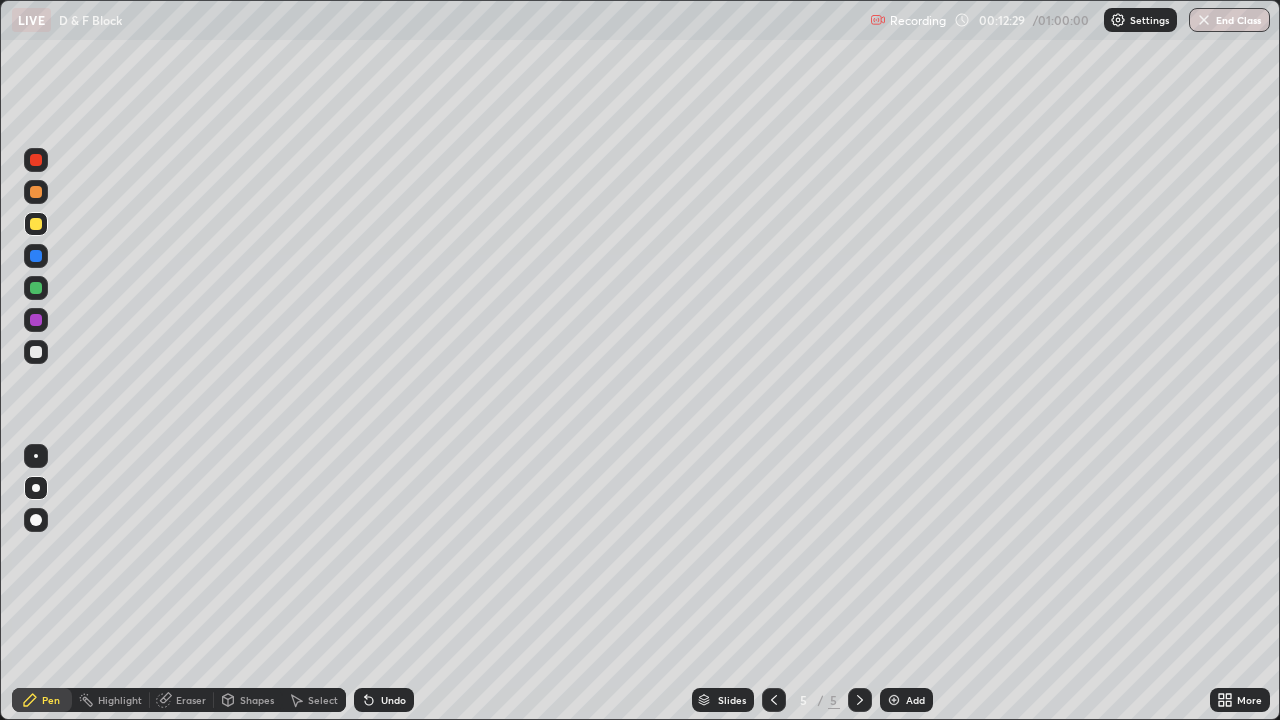 click at bounding box center (36, 352) 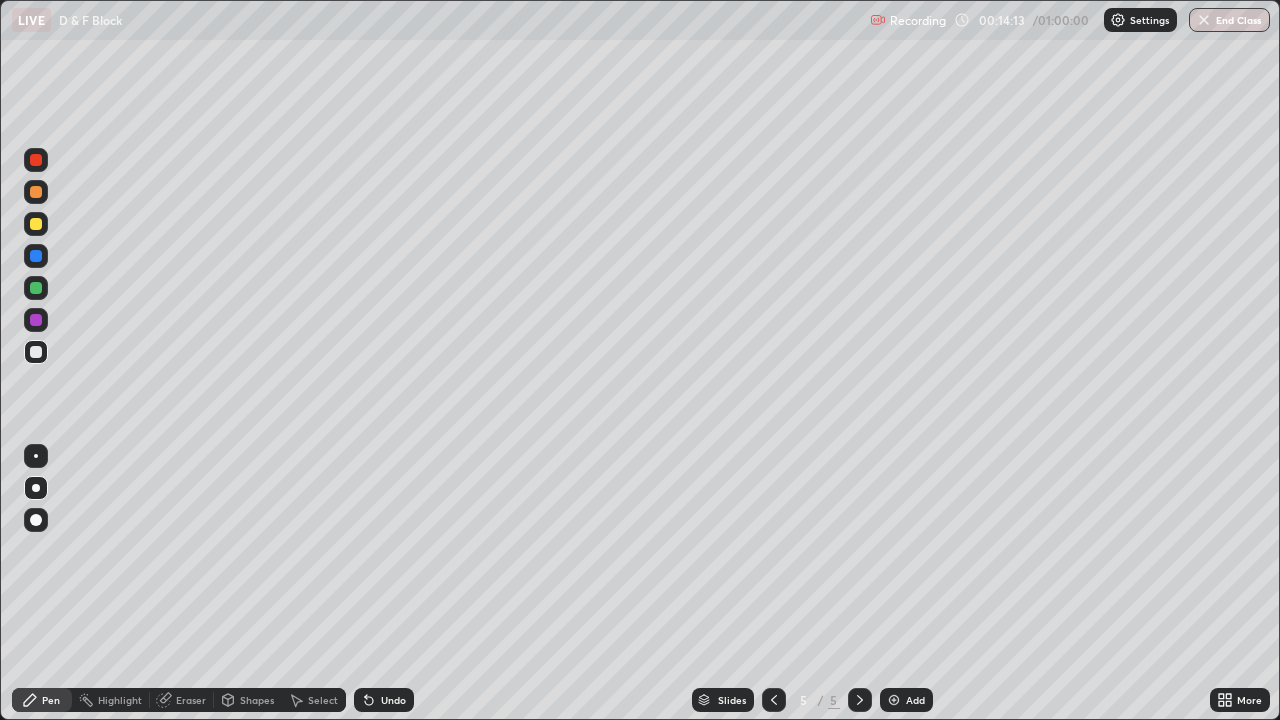 click 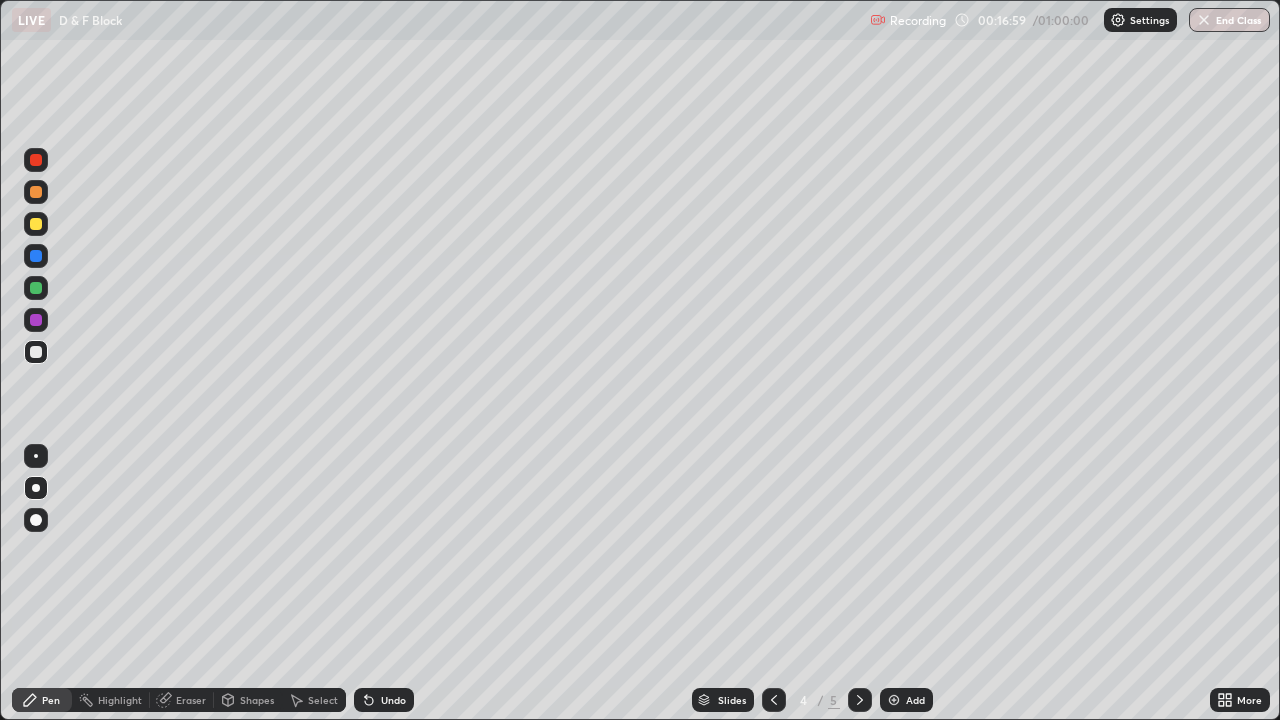 click 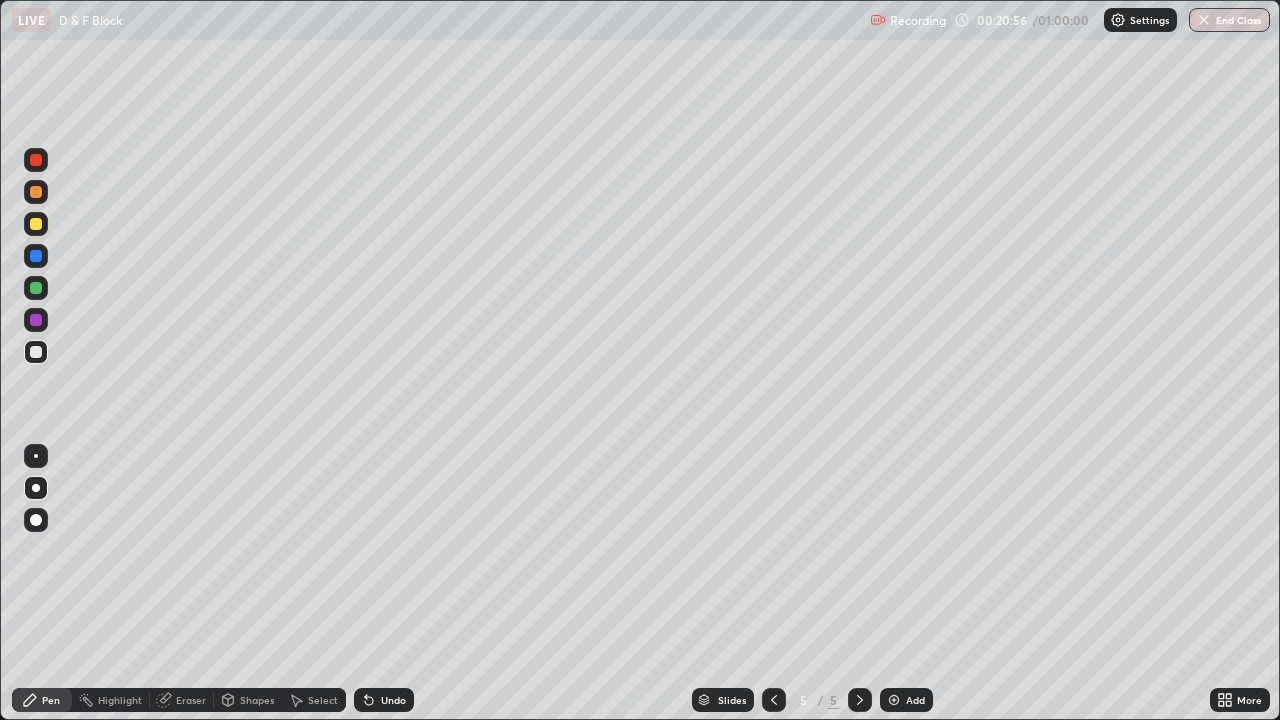 click 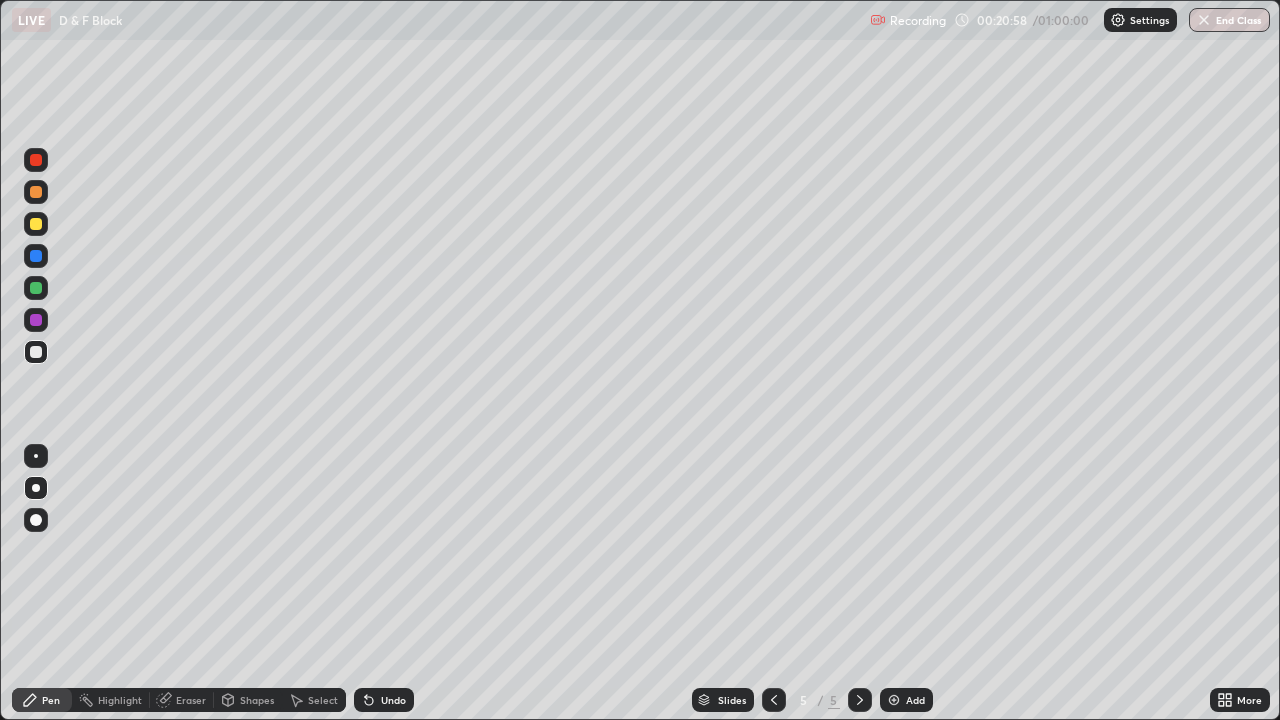 click on "Add" at bounding box center (906, 700) 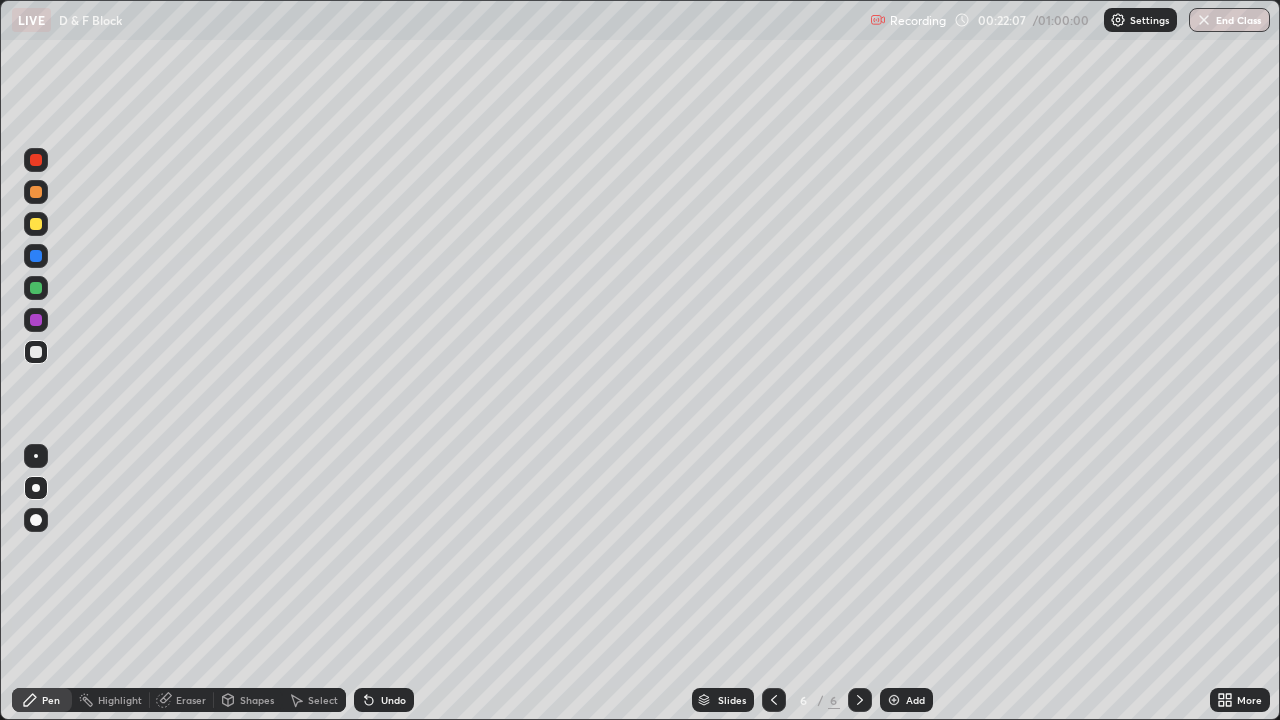 click at bounding box center (36, 160) 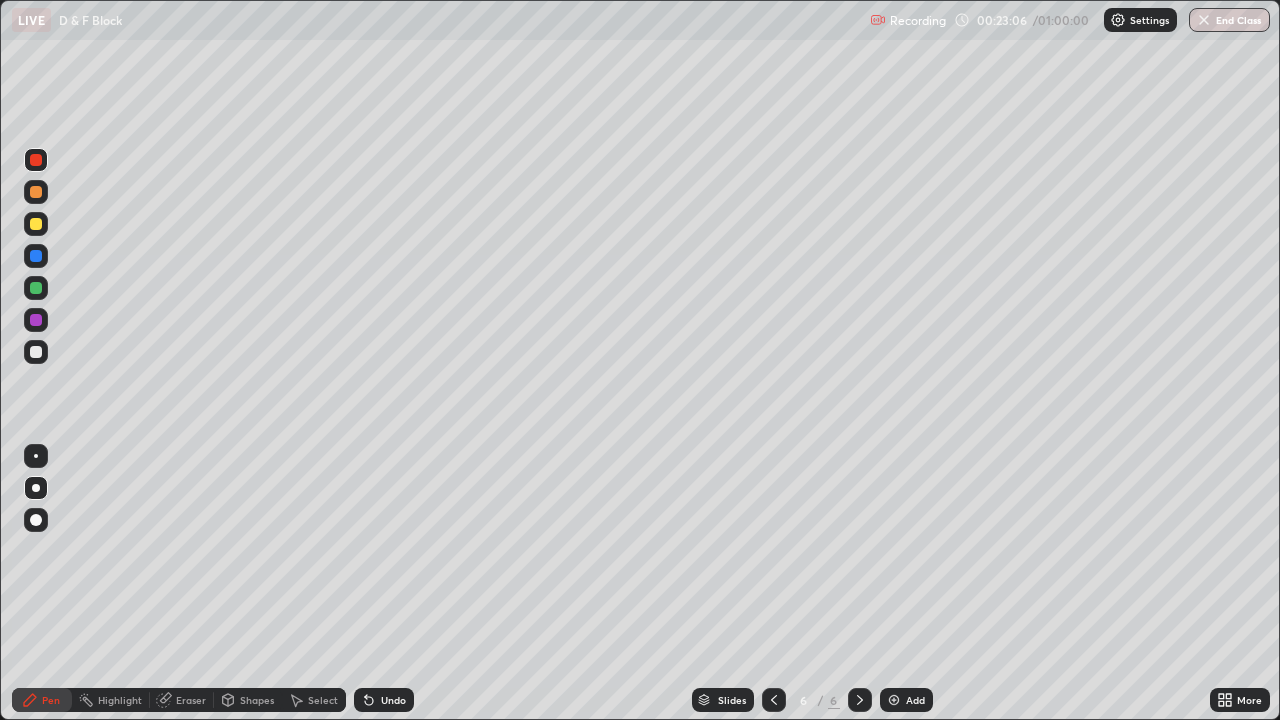 click at bounding box center [36, 224] 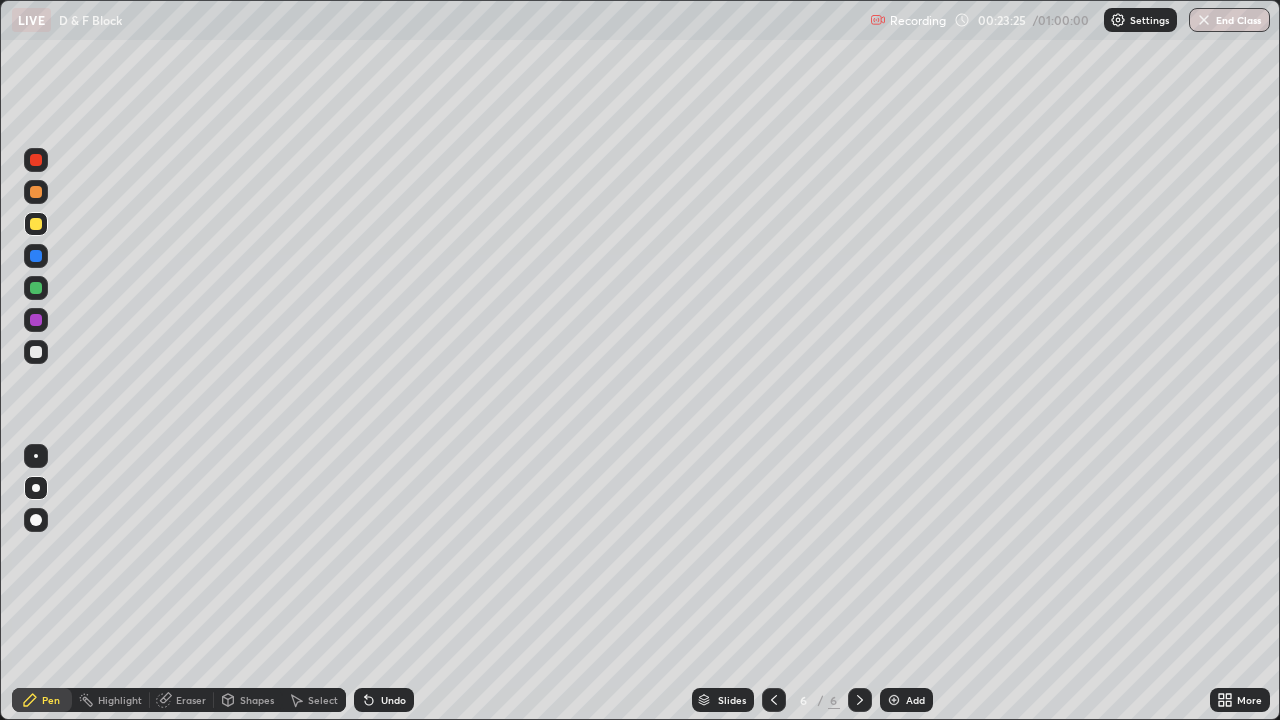 click on "Eraser" at bounding box center [191, 700] 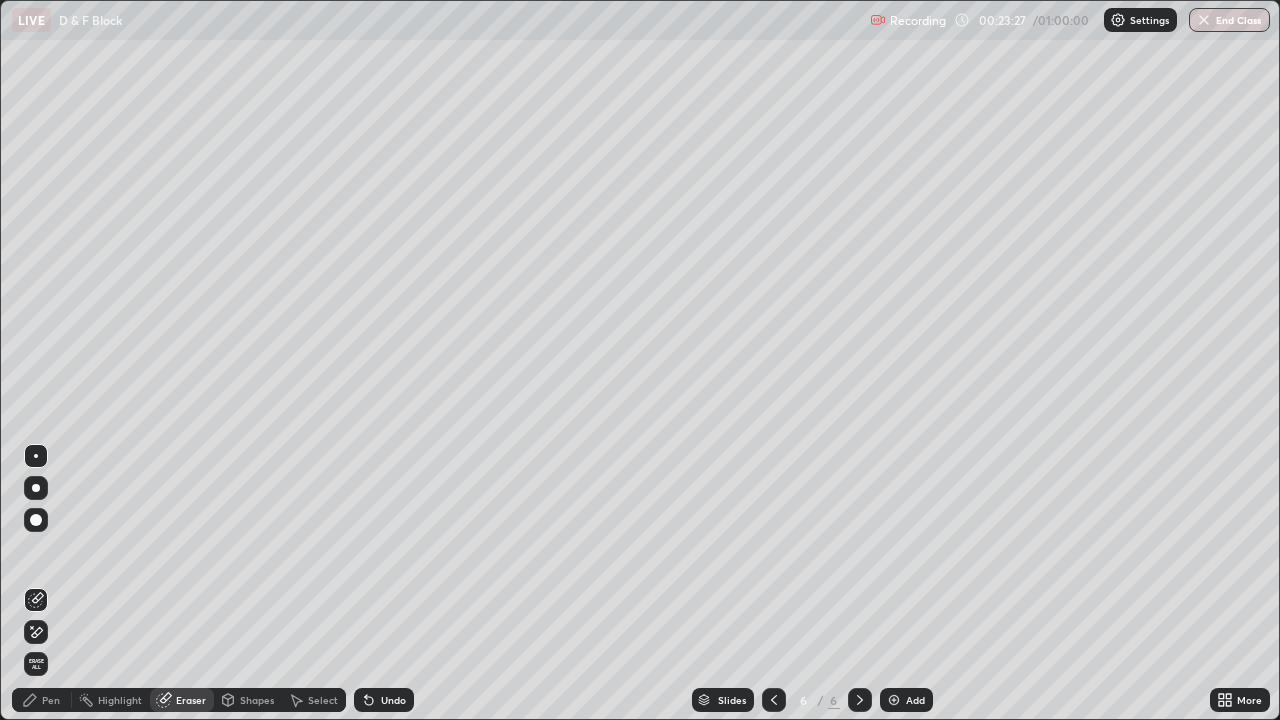 click on "Pen" at bounding box center (51, 700) 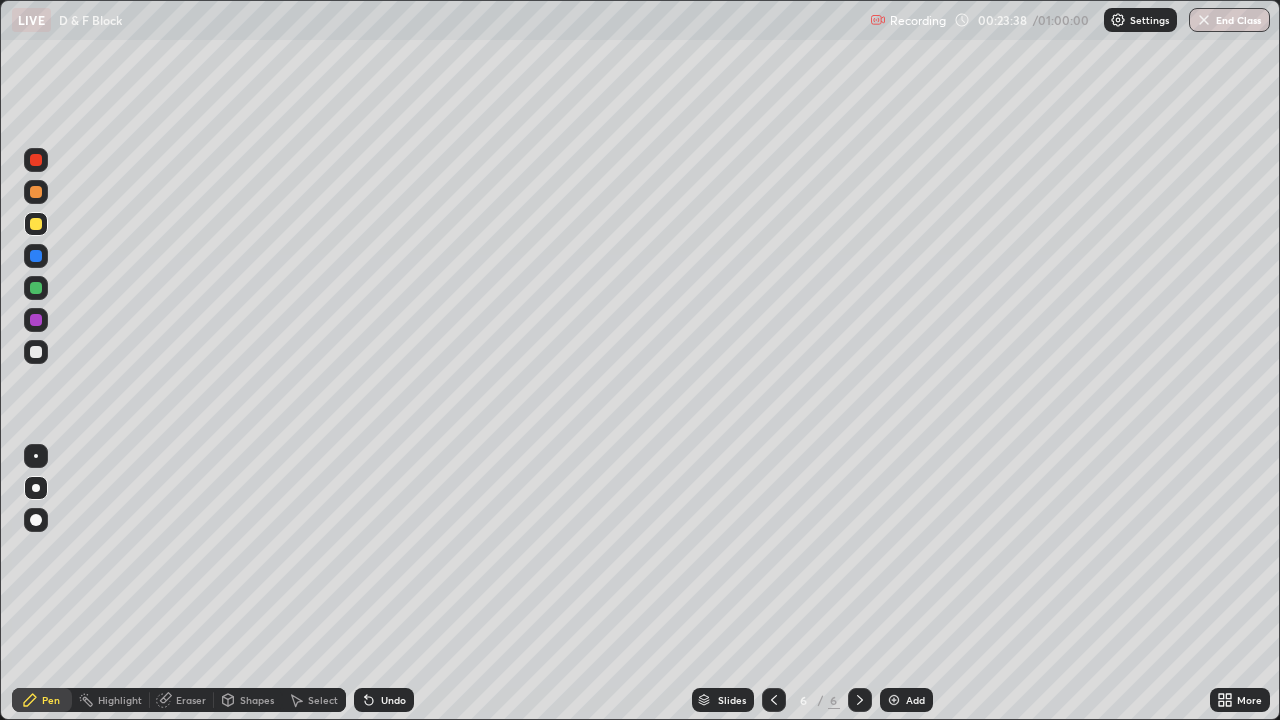 click on "Highlight" at bounding box center (120, 700) 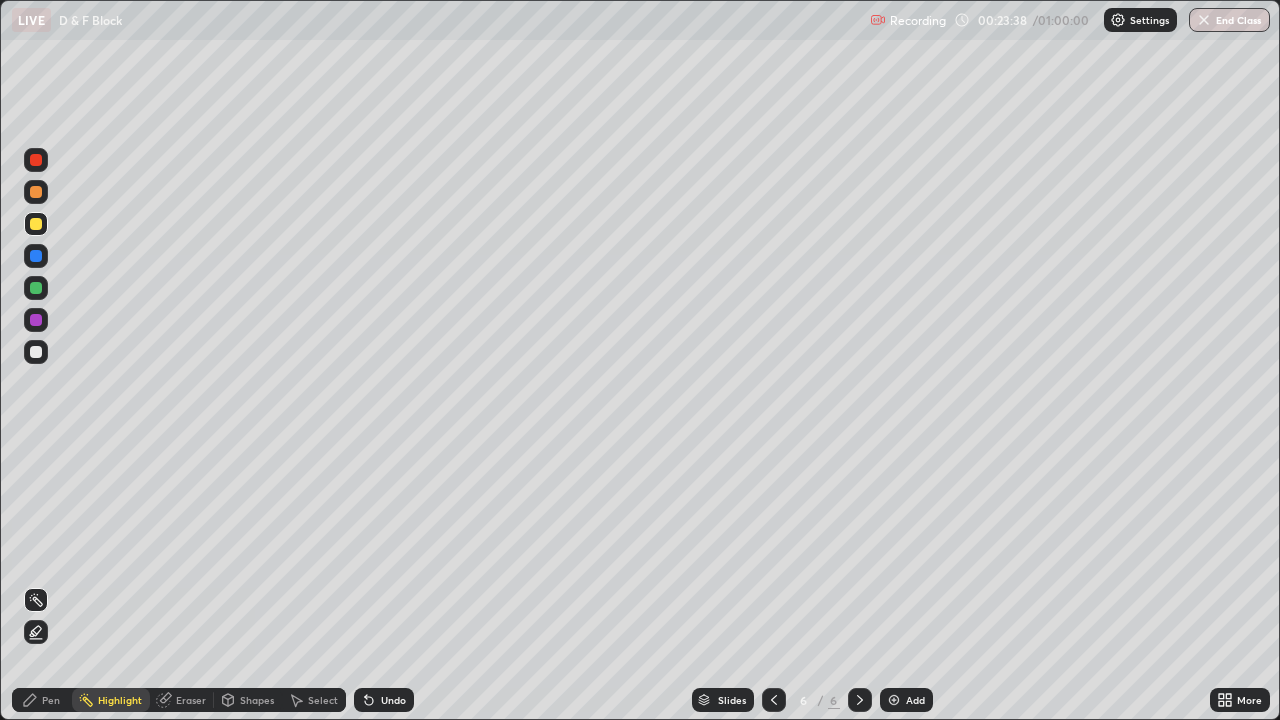 click on "Eraser" at bounding box center [182, 700] 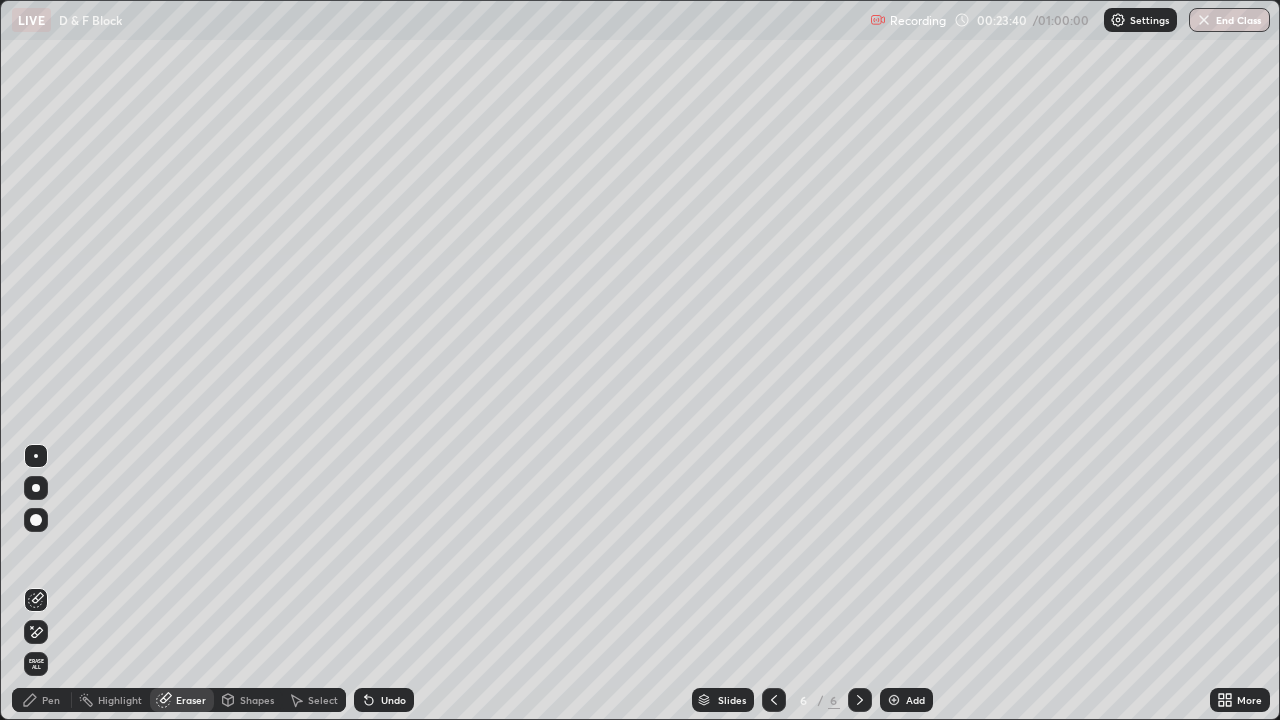 click 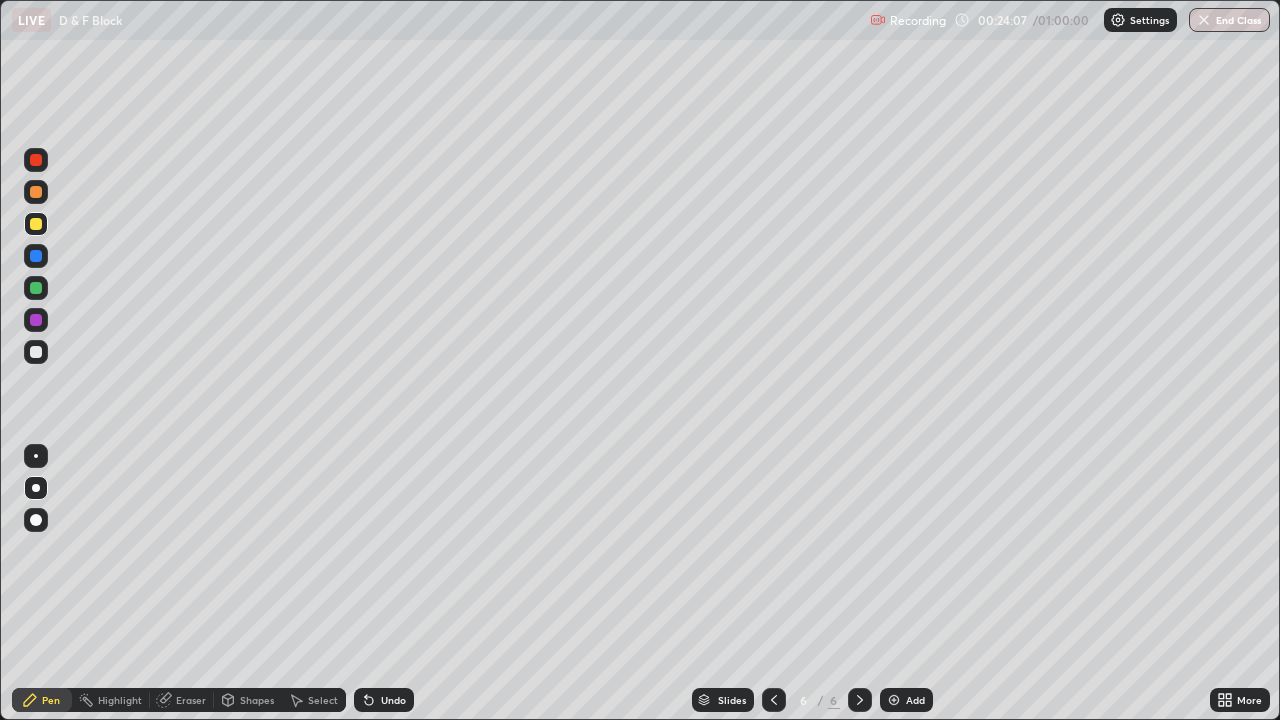 click on "Eraser" at bounding box center (191, 700) 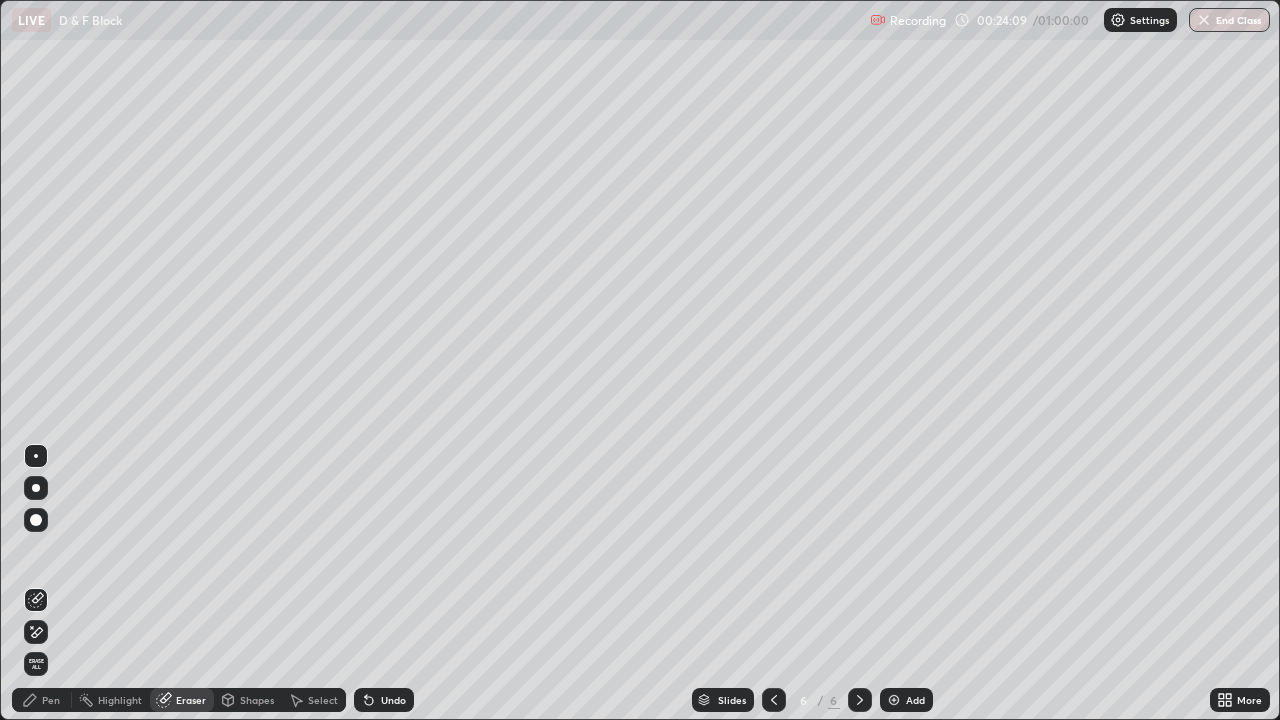 click 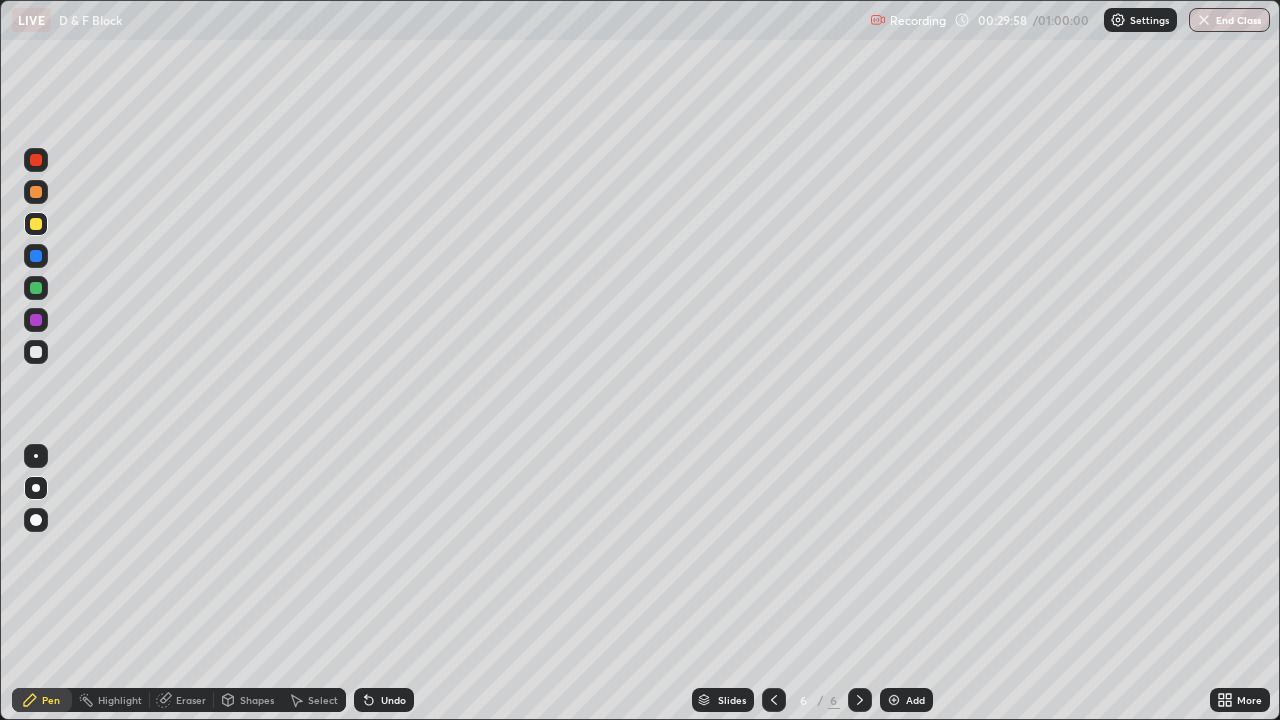 click at bounding box center [894, 700] 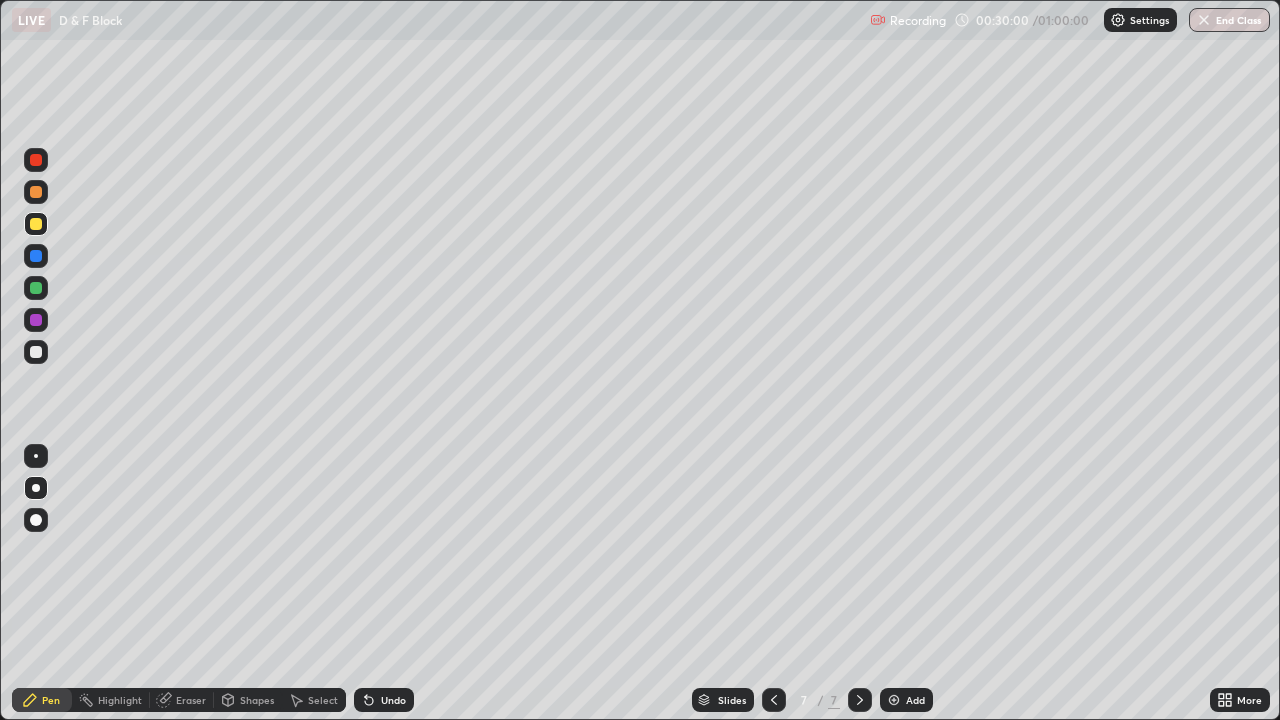 click at bounding box center [36, 352] 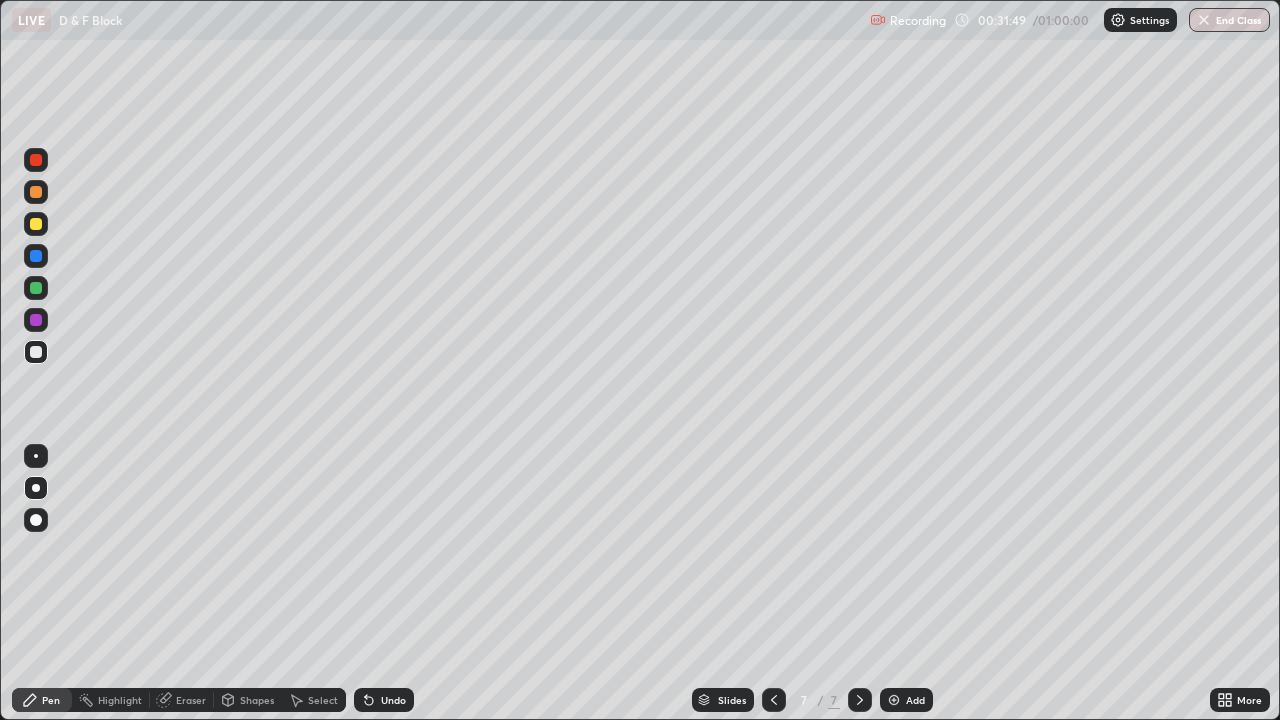click at bounding box center (36, 288) 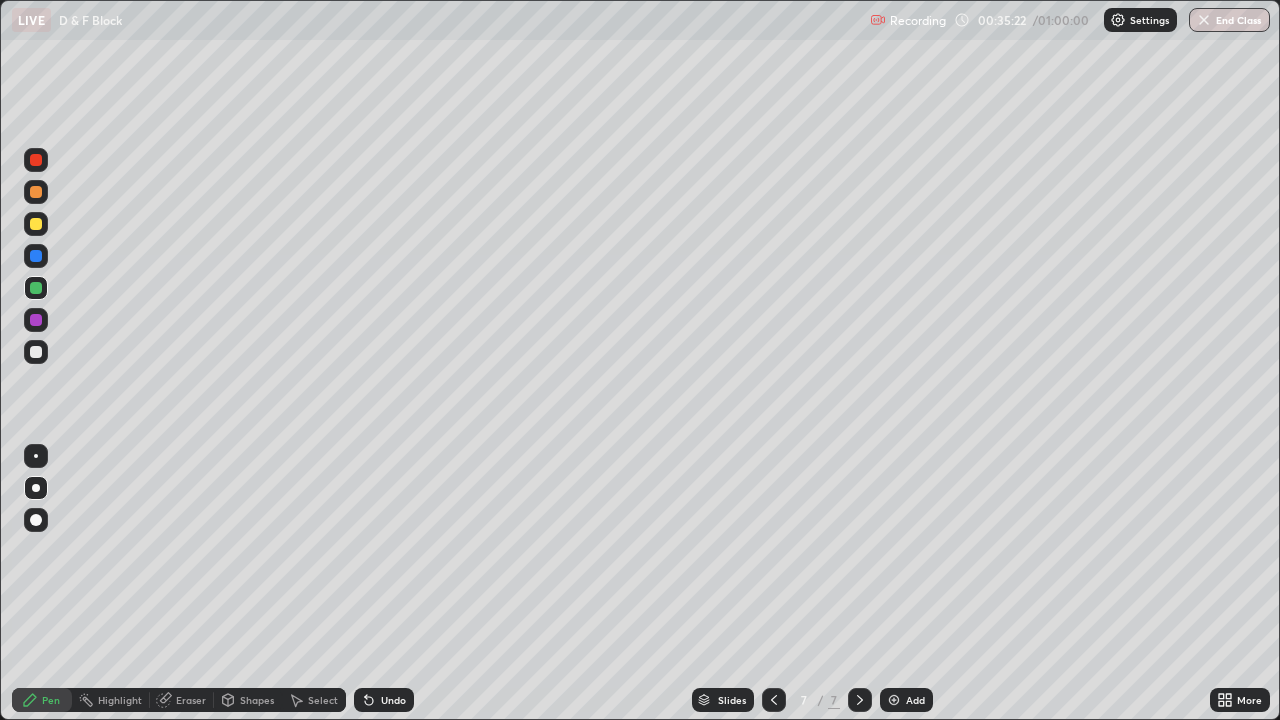 click at bounding box center [36, 224] 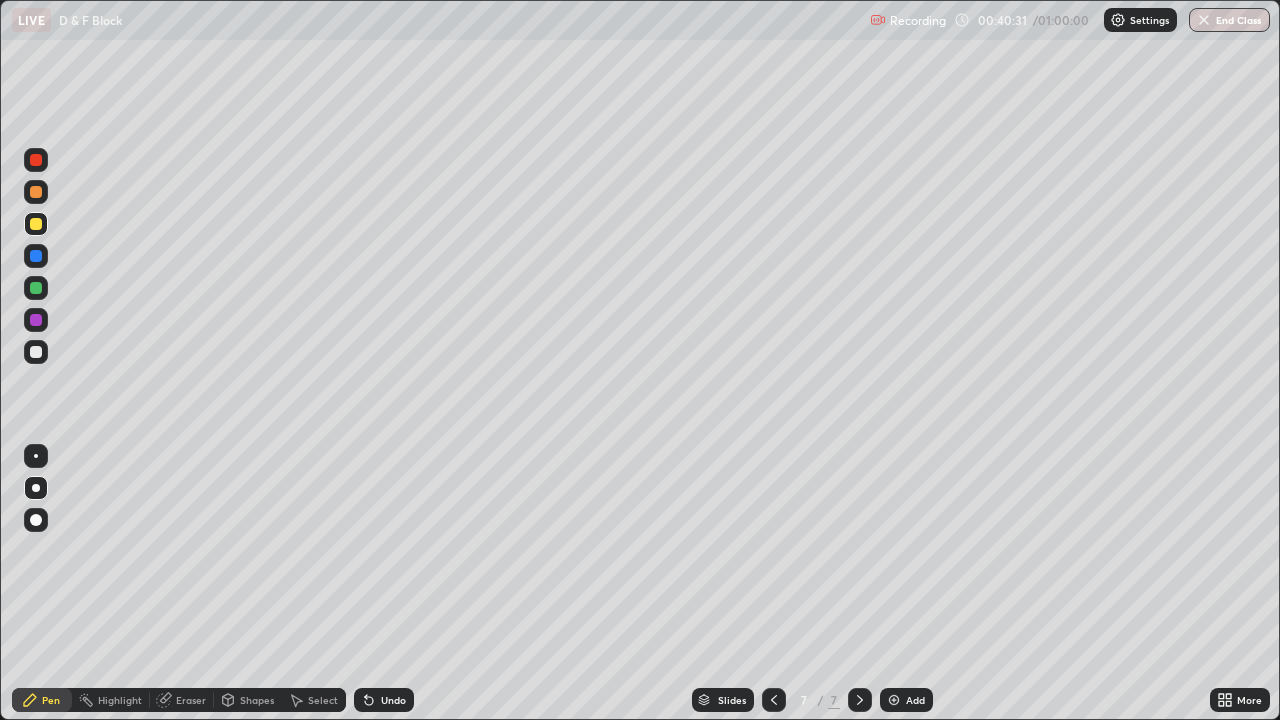 click on "Shapes" at bounding box center [257, 700] 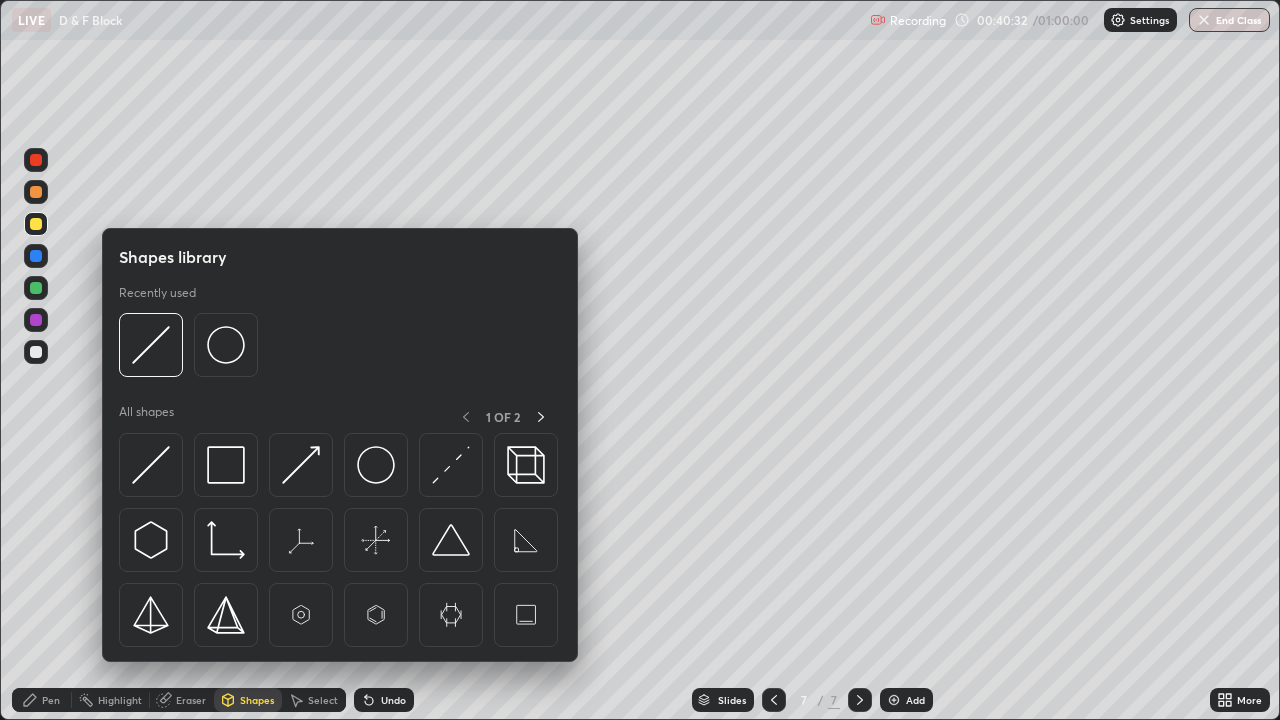 click on "Eraser" at bounding box center (191, 700) 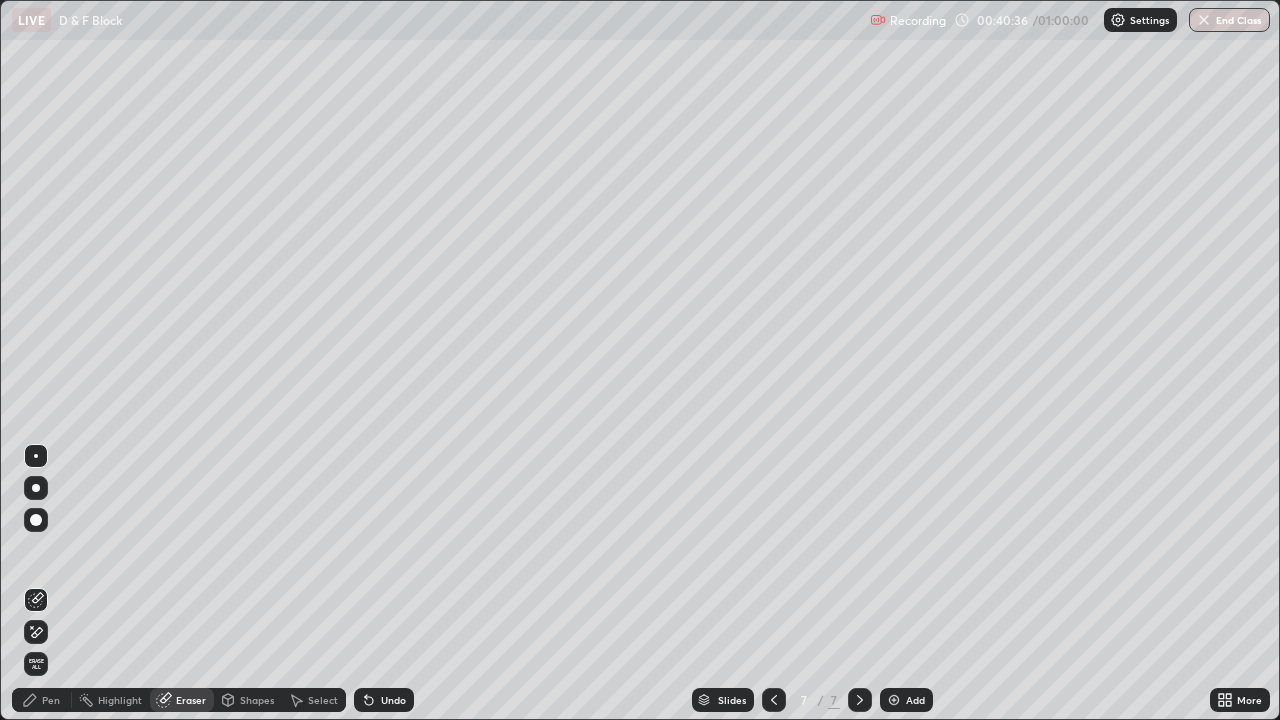 click on "Pen" at bounding box center [51, 700] 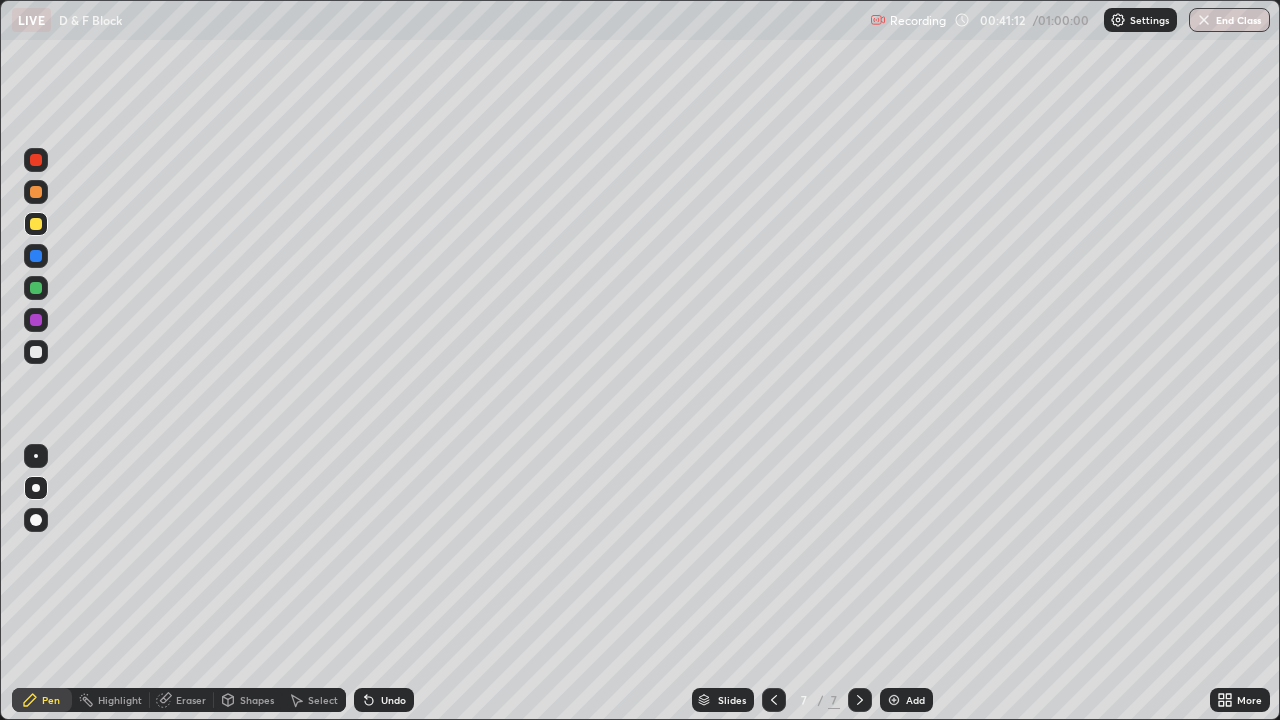 click at bounding box center (894, 700) 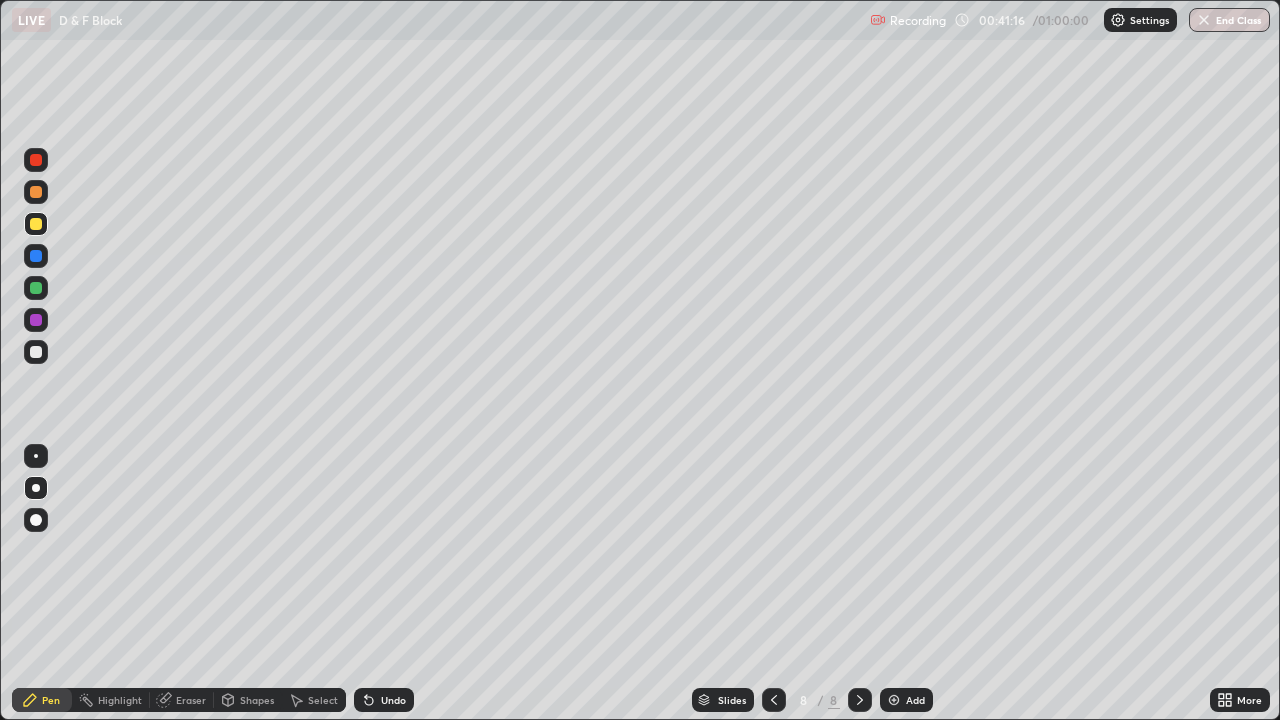 click at bounding box center [36, 352] 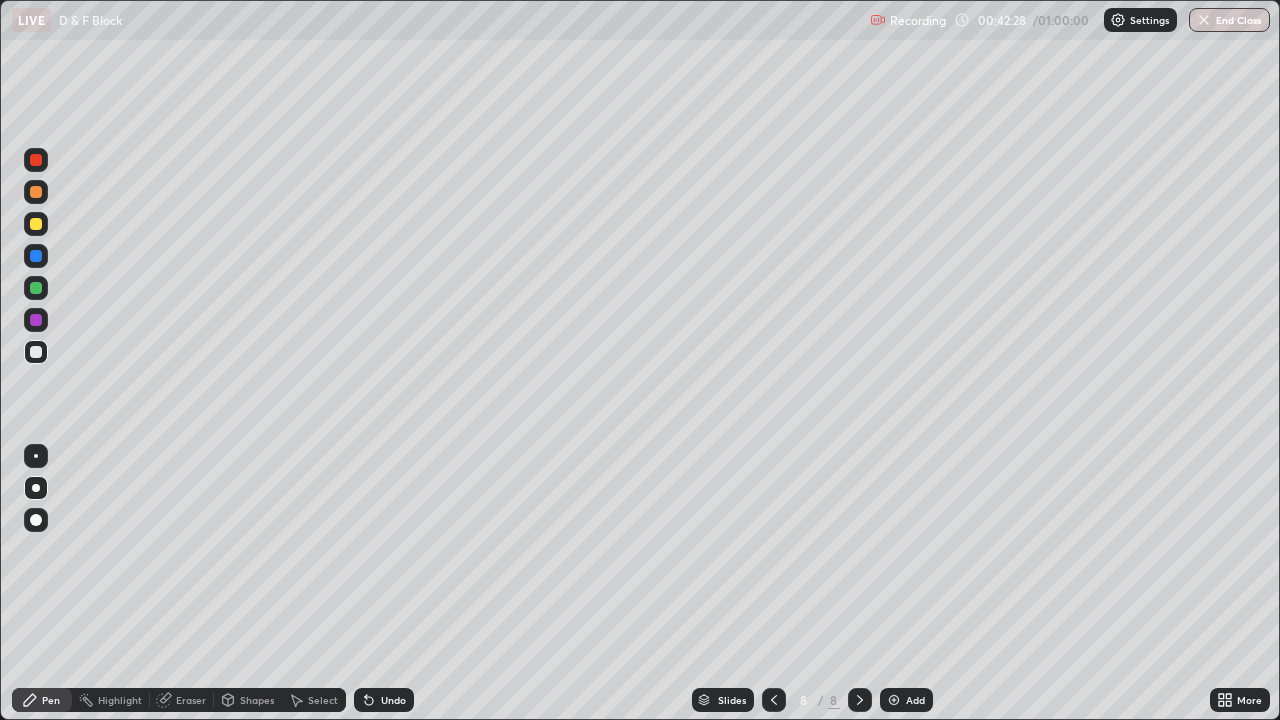 click on "Eraser" at bounding box center [182, 700] 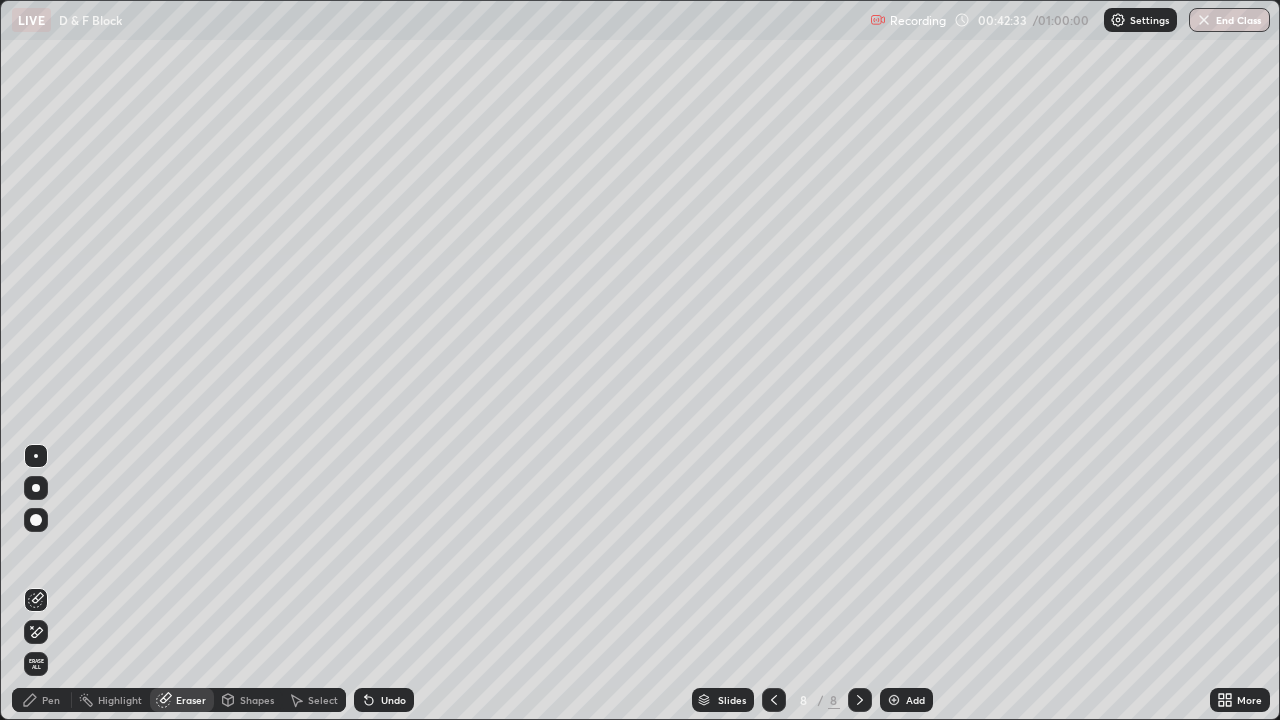 click on "Pen" at bounding box center [51, 700] 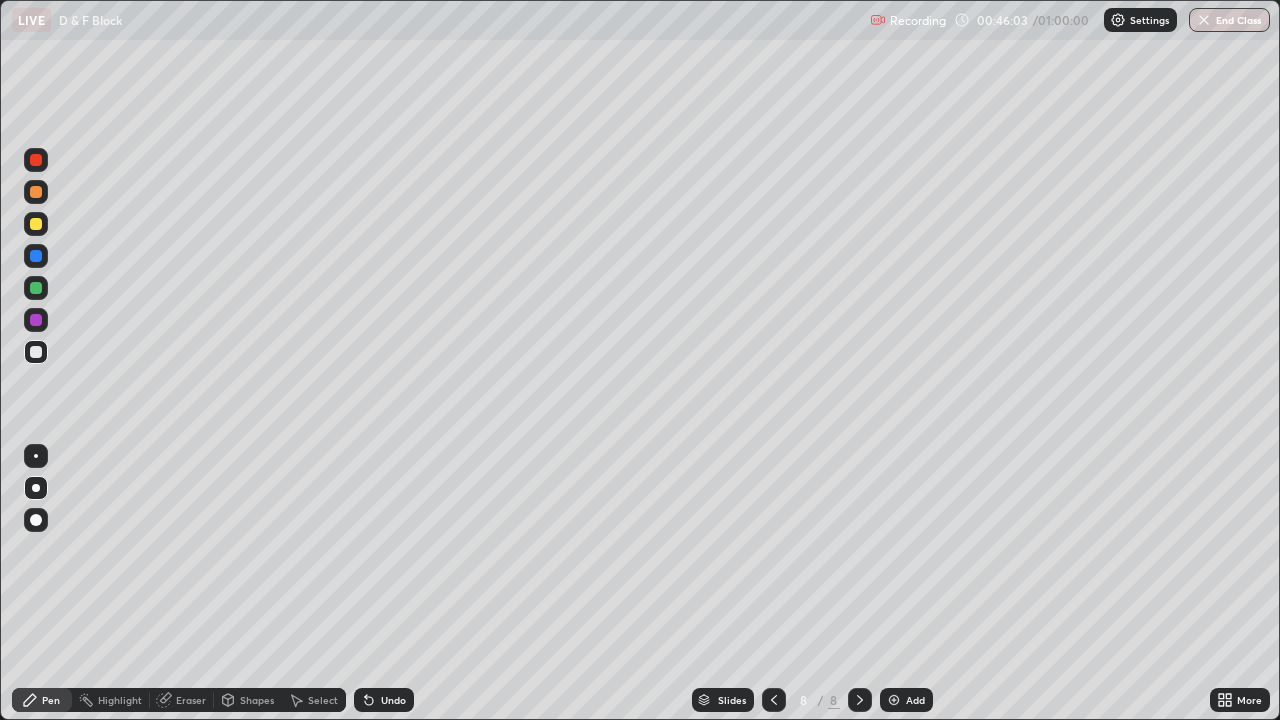 click at bounding box center [36, 224] 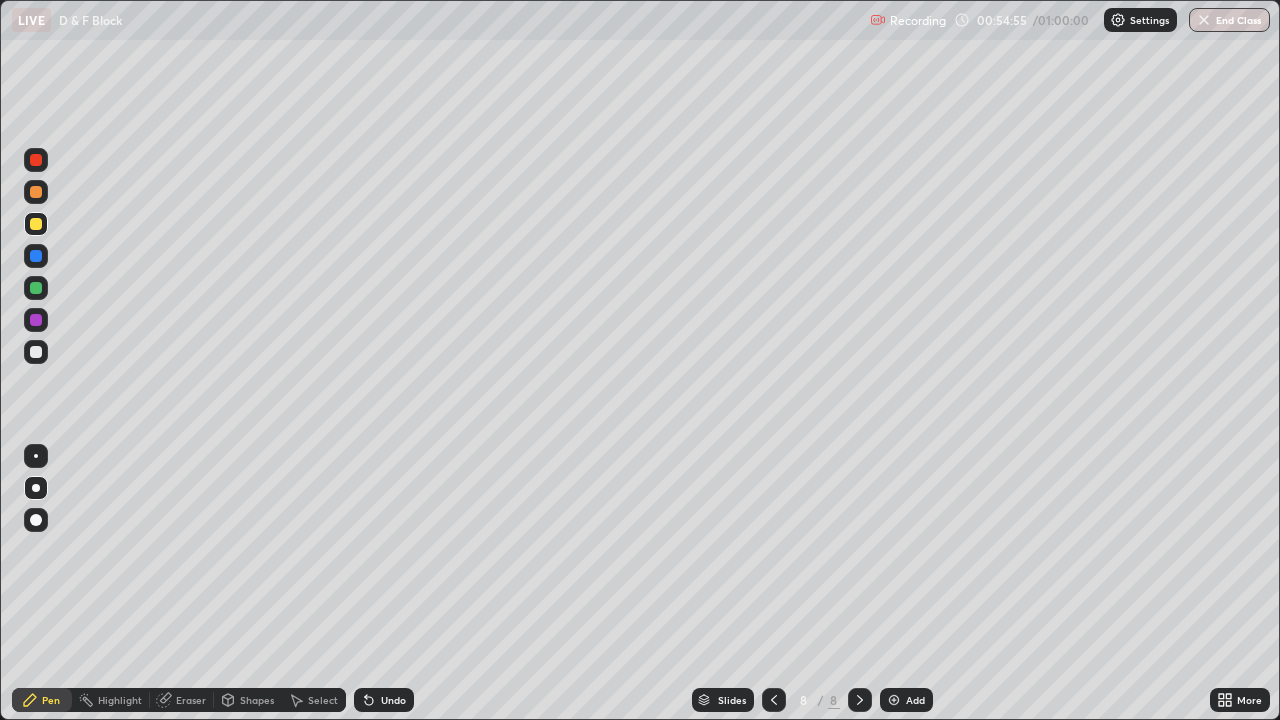 click on "End Class" at bounding box center (1229, 20) 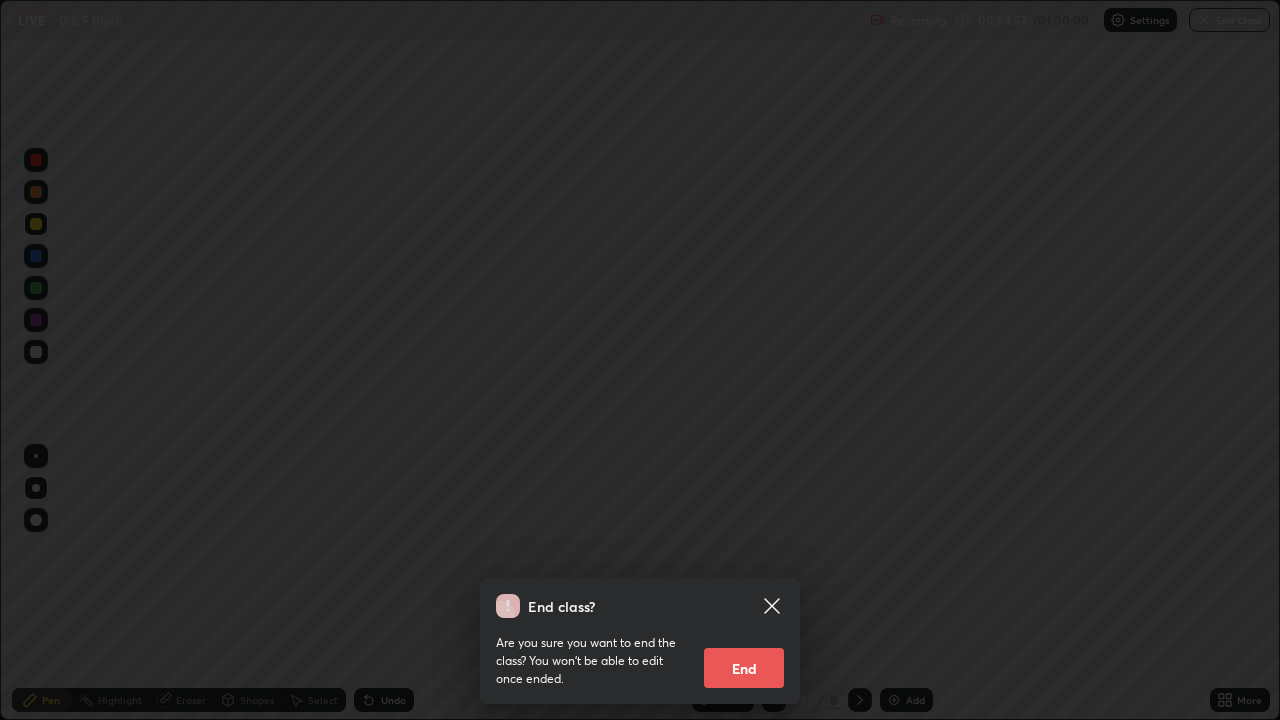 click on "End" at bounding box center (744, 668) 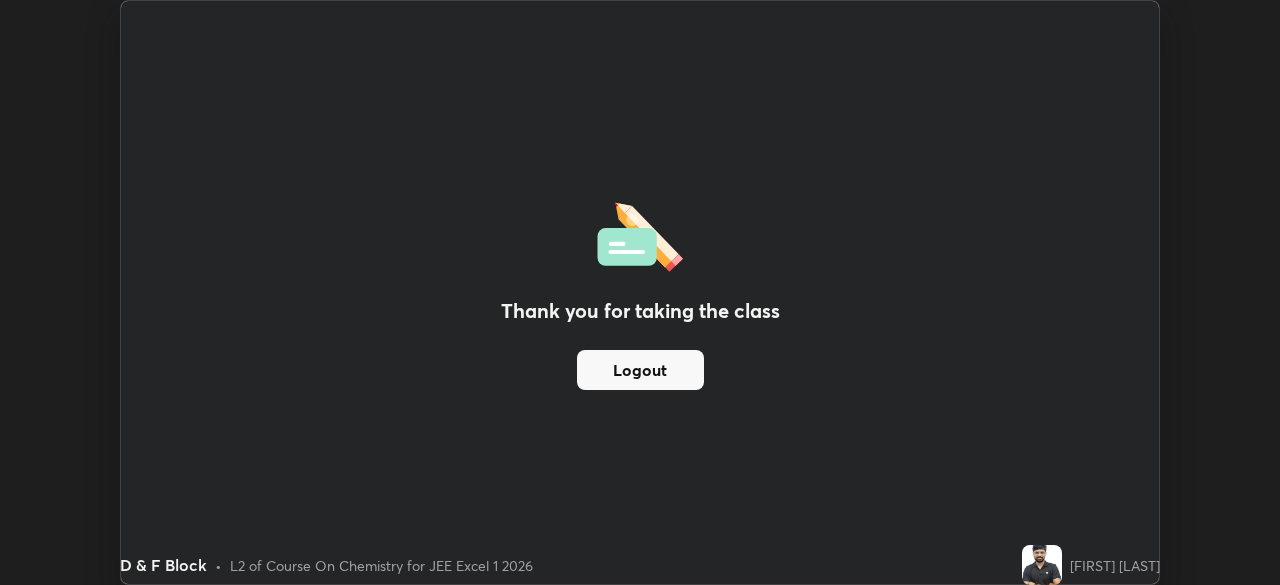 scroll, scrollTop: 585, scrollLeft: 1280, axis: both 